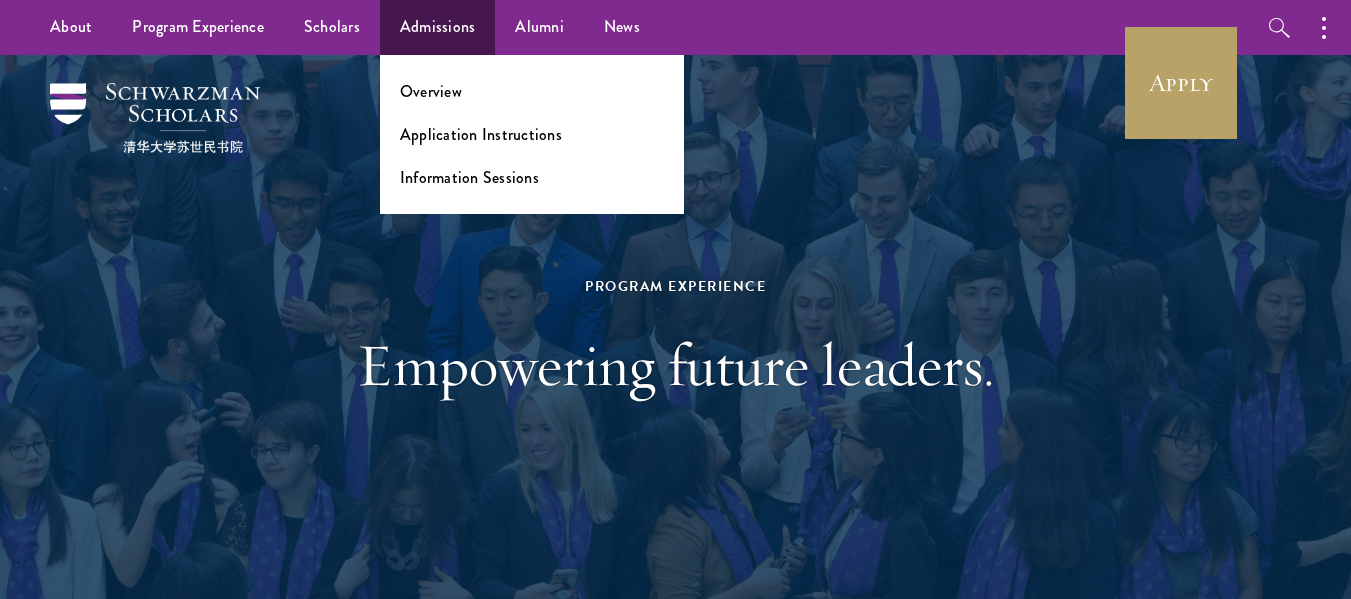 scroll, scrollTop: 0, scrollLeft: 0, axis: both 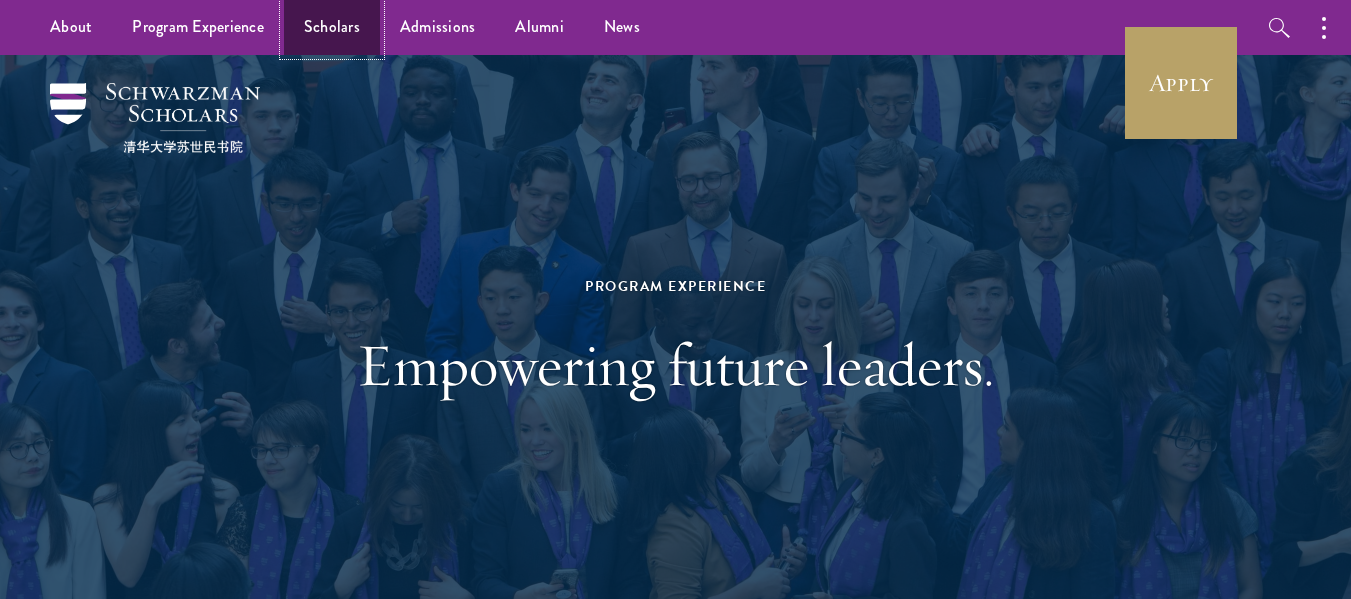 click on "Scholars" at bounding box center (332, 27) 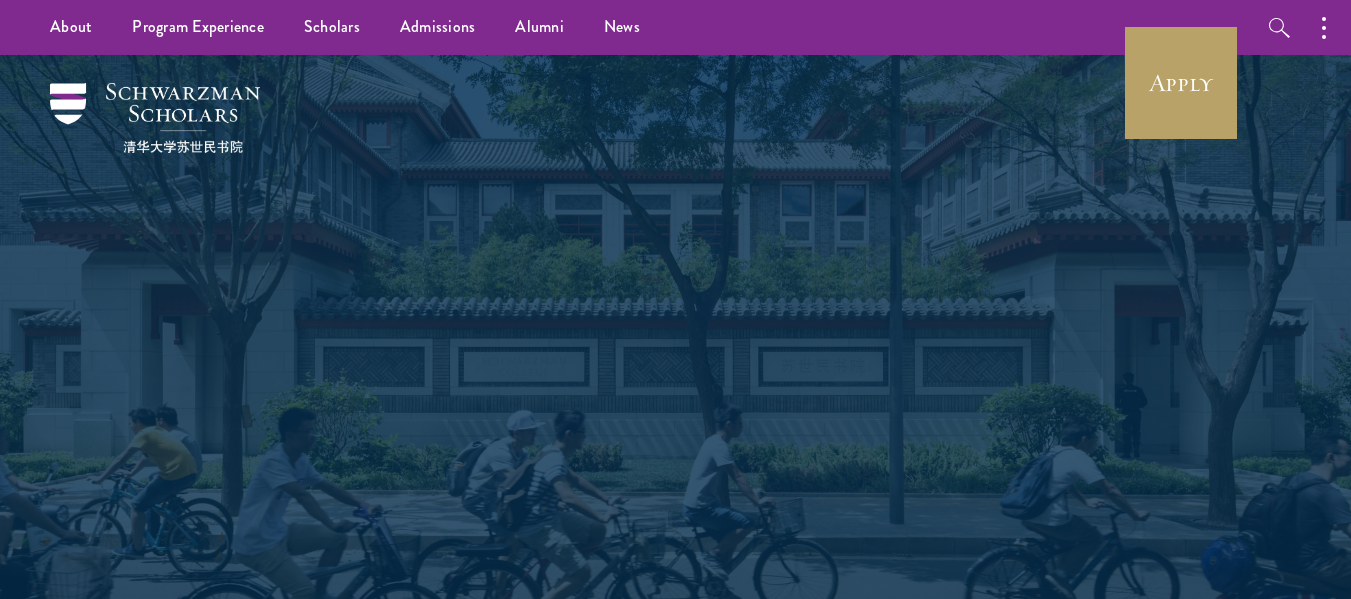 scroll, scrollTop: 0, scrollLeft: 0, axis: both 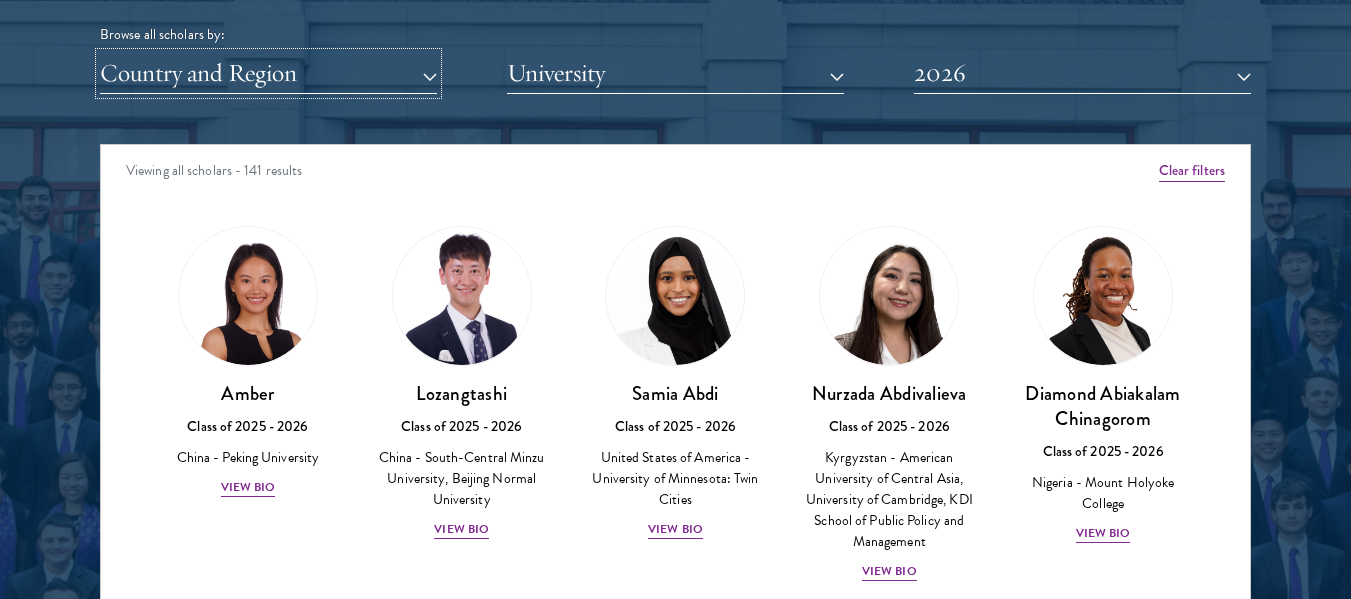 click on "Country and Region" at bounding box center [268, 73] 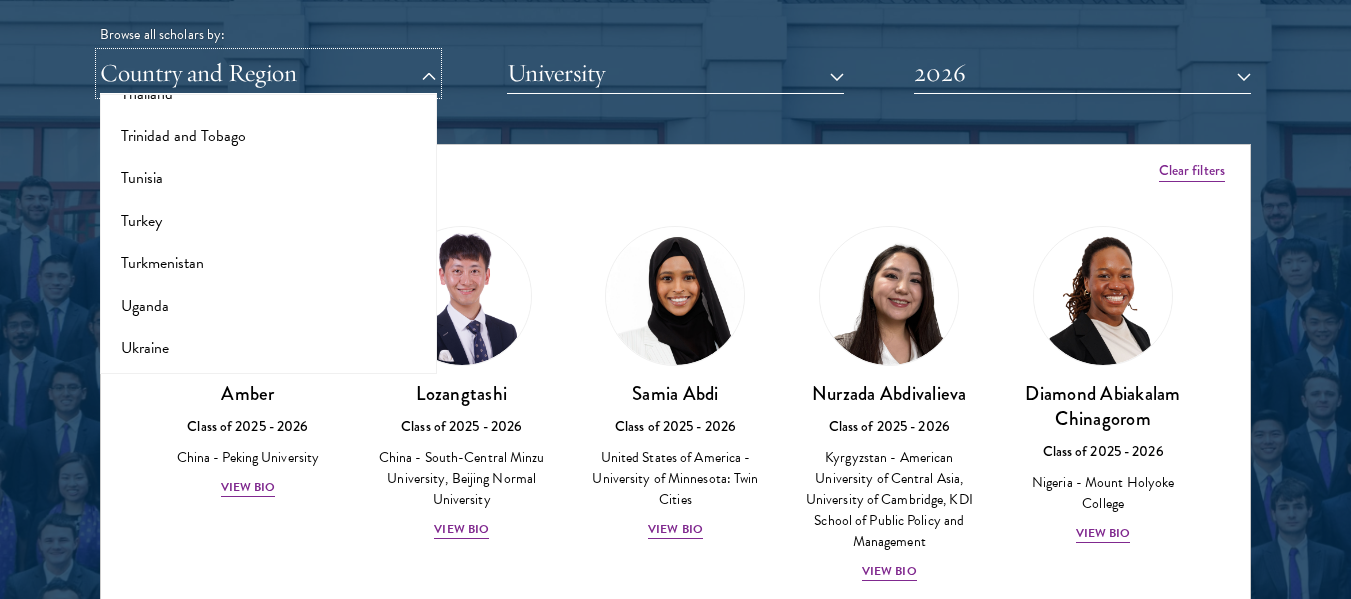 scroll, scrollTop: 3969, scrollLeft: 0, axis: vertical 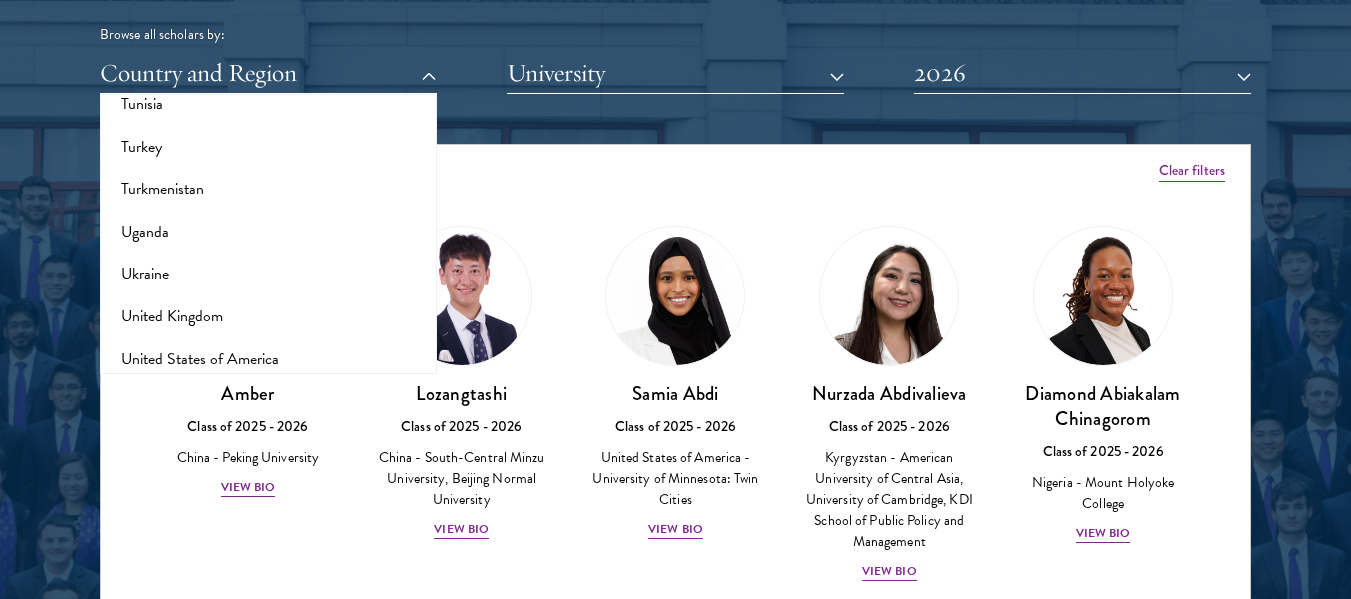 click on "Viewing all scholars - 141 results" at bounding box center [675, 173] 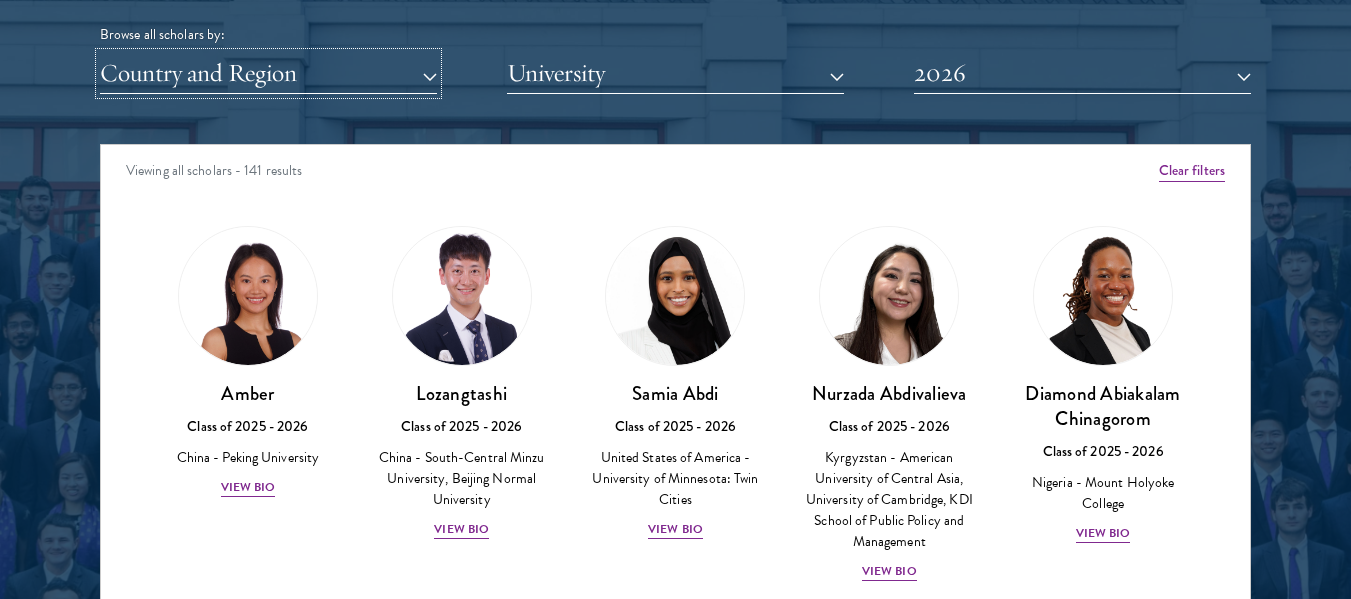 click on "Country and Region" at bounding box center [268, 73] 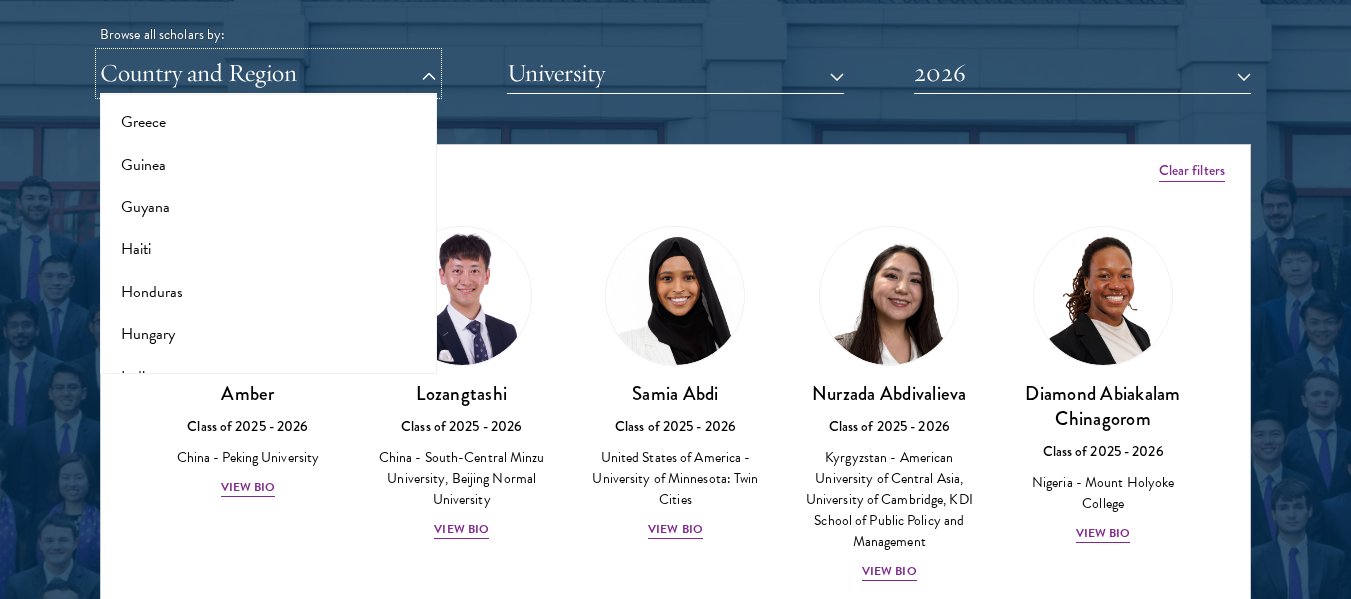 scroll, scrollTop: 1341, scrollLeft: 0, axis: vertical 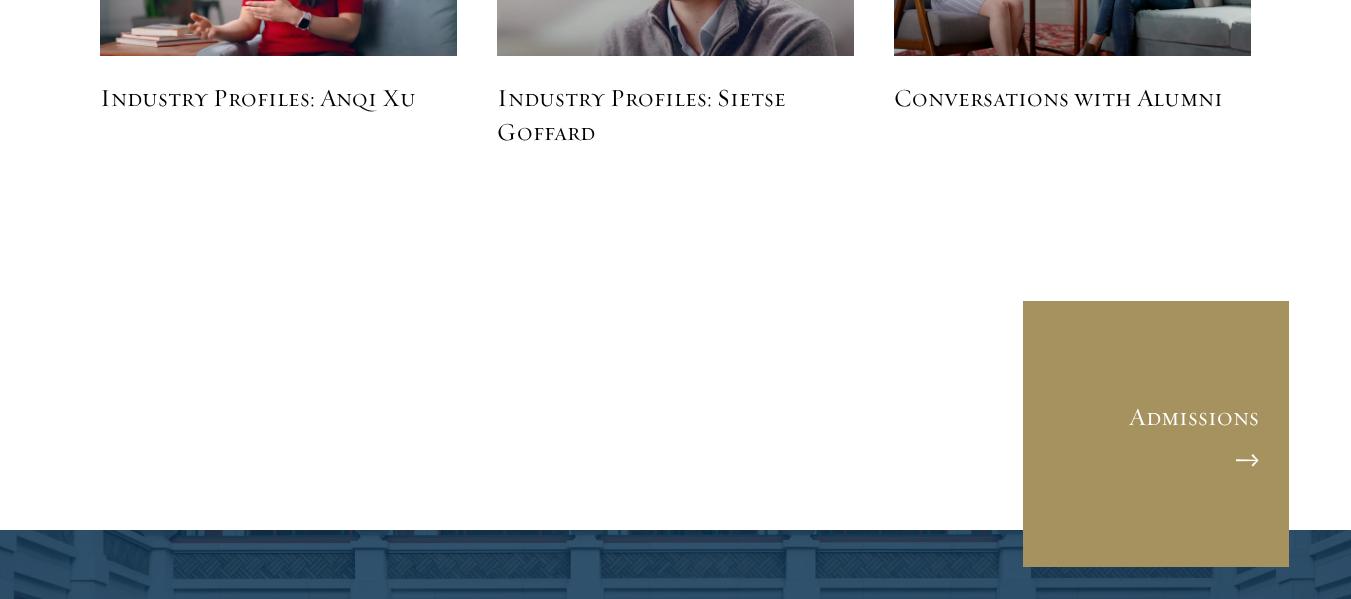 click on "Admissions" at bounding box center [1156, 434] 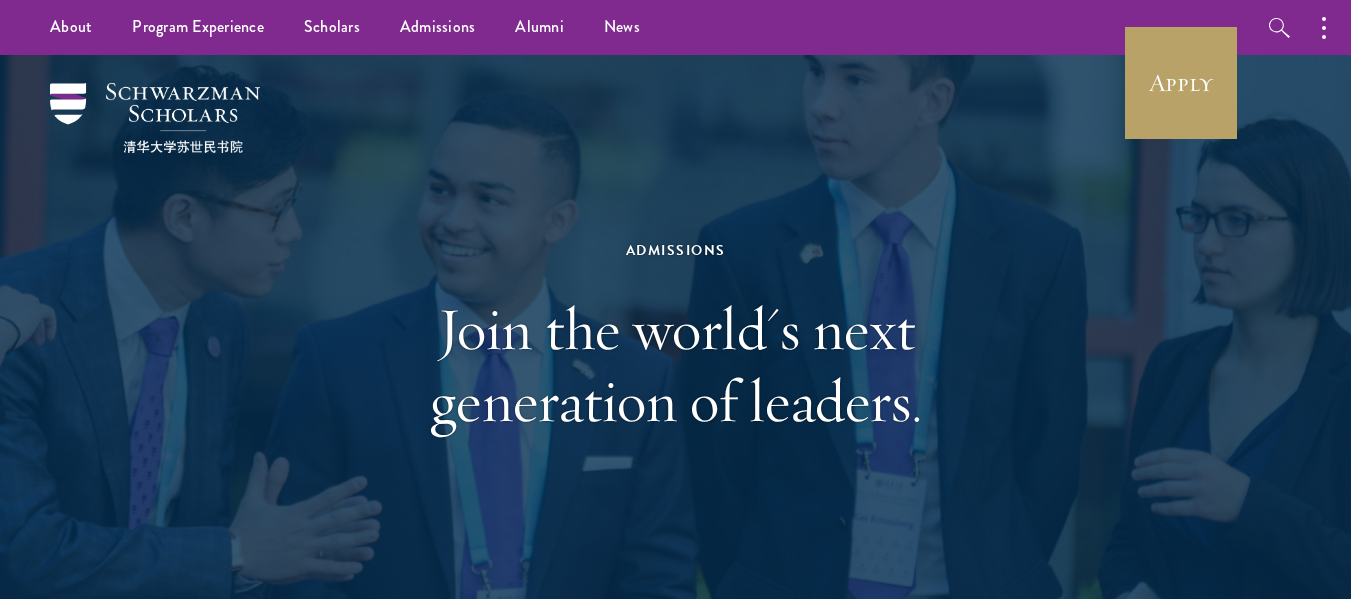 scroll, scrollTop: 0, scrollLeft: 0, axis: both 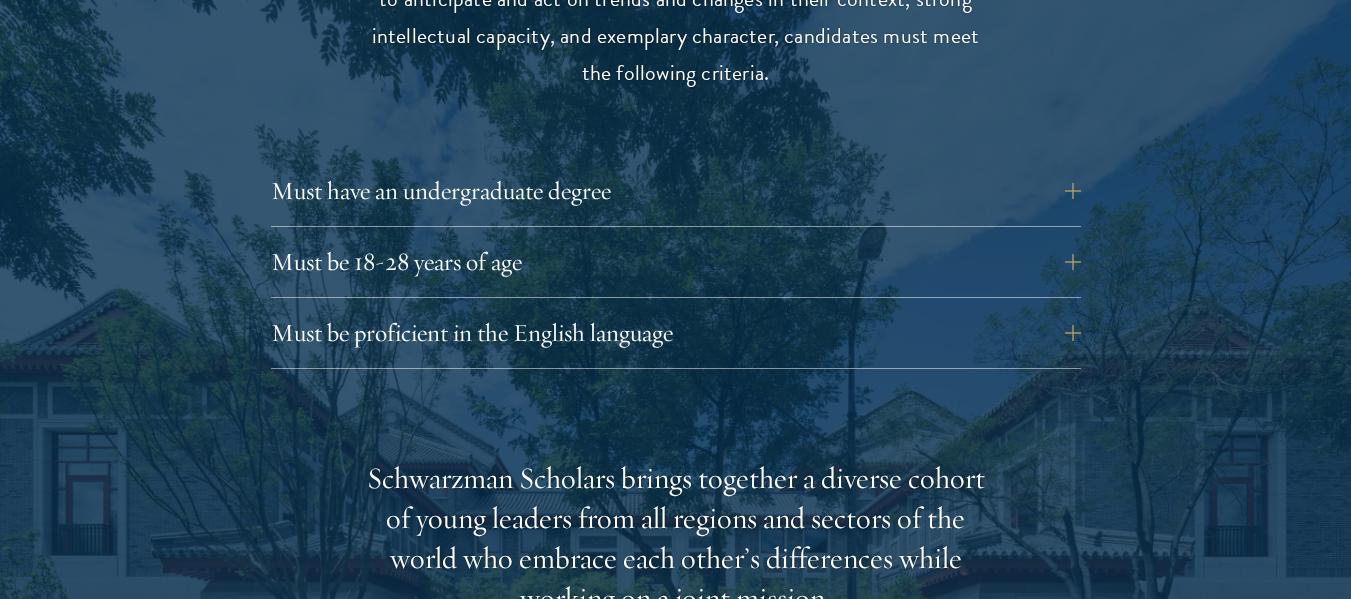 click on "Must have an undergraduate degree
Applicants who are currently enrolled in undergraduate degree programs must be on track to successfully complete all degree requirements before August 1 of their Schwarzman Scholars enrollment year. There are no requirements for a specific field of undergraduate study; all fields are welcome, but it is important for applicants, regardless of undergraduate major, to articulate how participating in Schwarzman Scholars will help develop their leadership potential within their field." at bounding box center [676, 197] 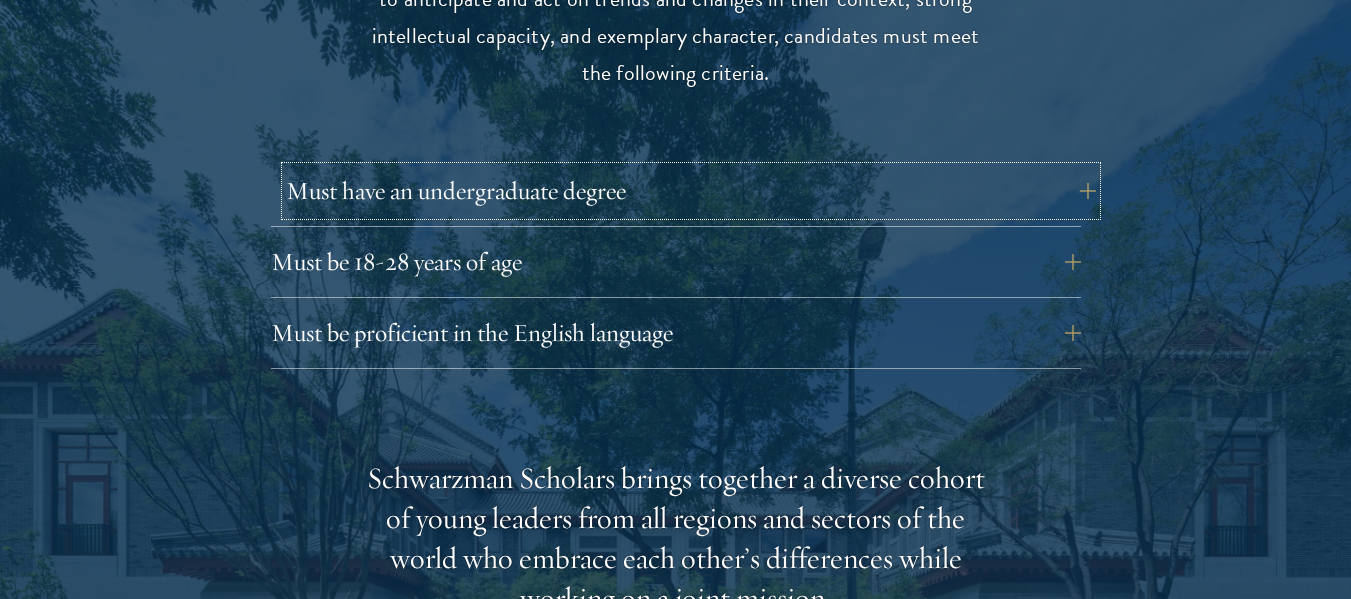 click on "Must have an undergraduate degree" at bounding box center [691, 191] 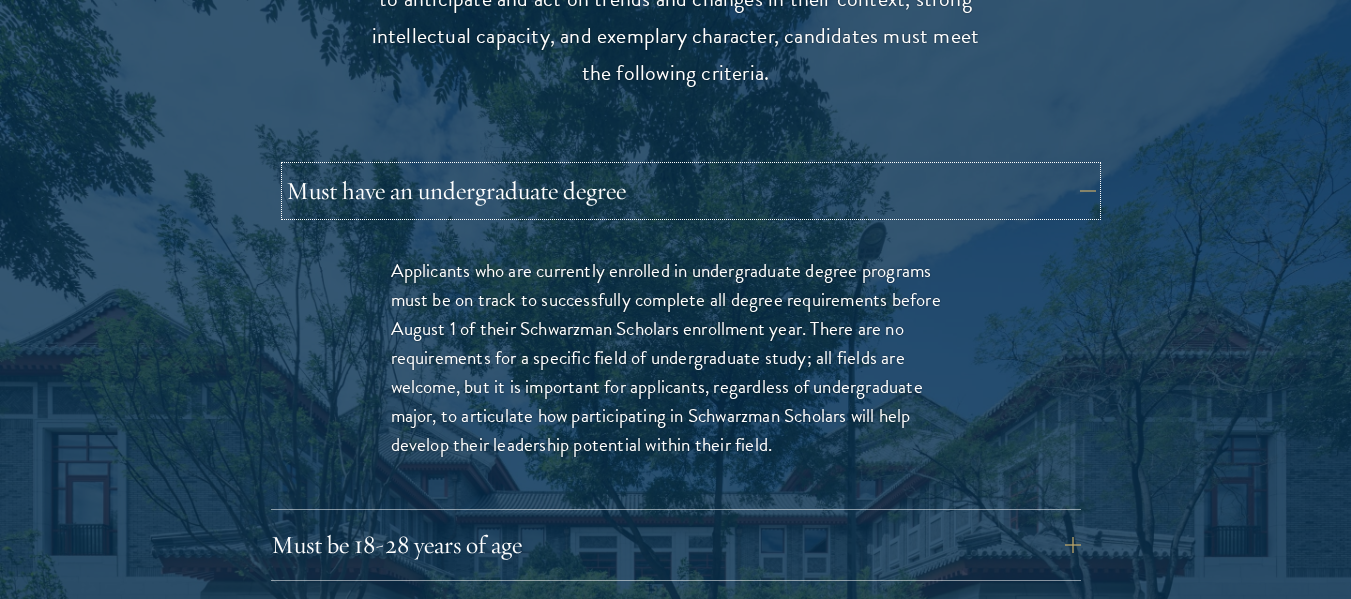 click on "Must have an undergraduate degree" at bounding box center (691, 191) 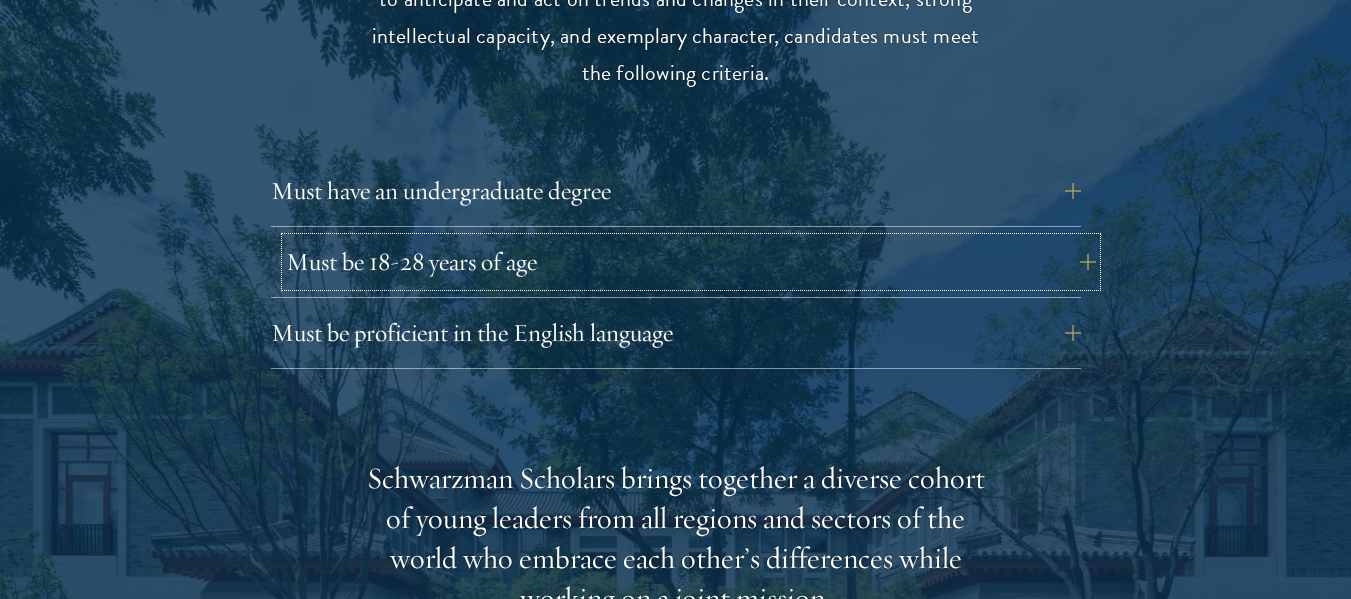 click on "Must be 18-28 years of age" at bounding box center [691, 262] 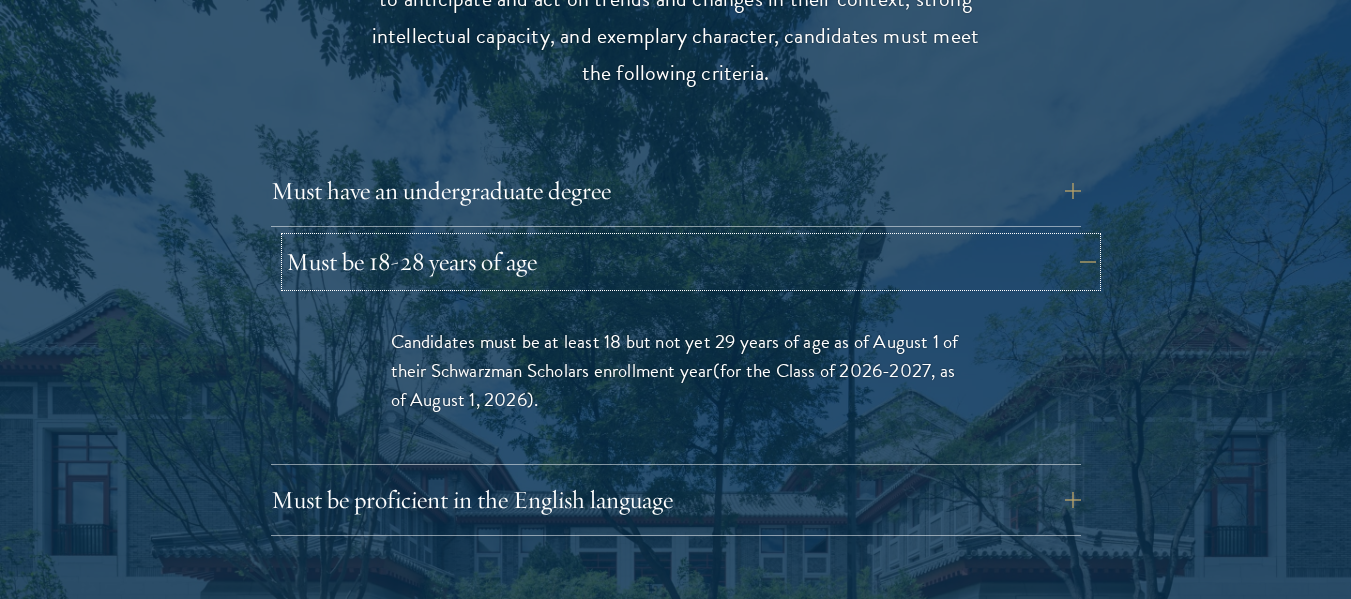 click on "Must be 18-28 years of age" at bounding box center [691, 262] 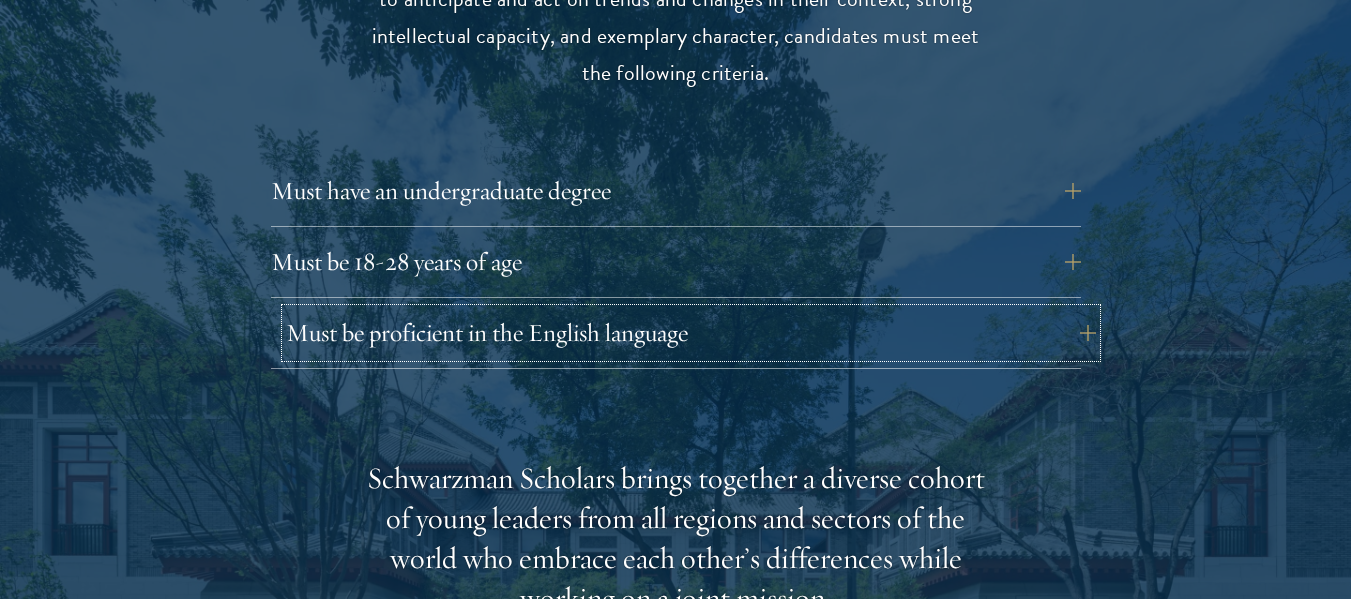 click on "Must be proficient in the English language" at bounding box center [691, 333] 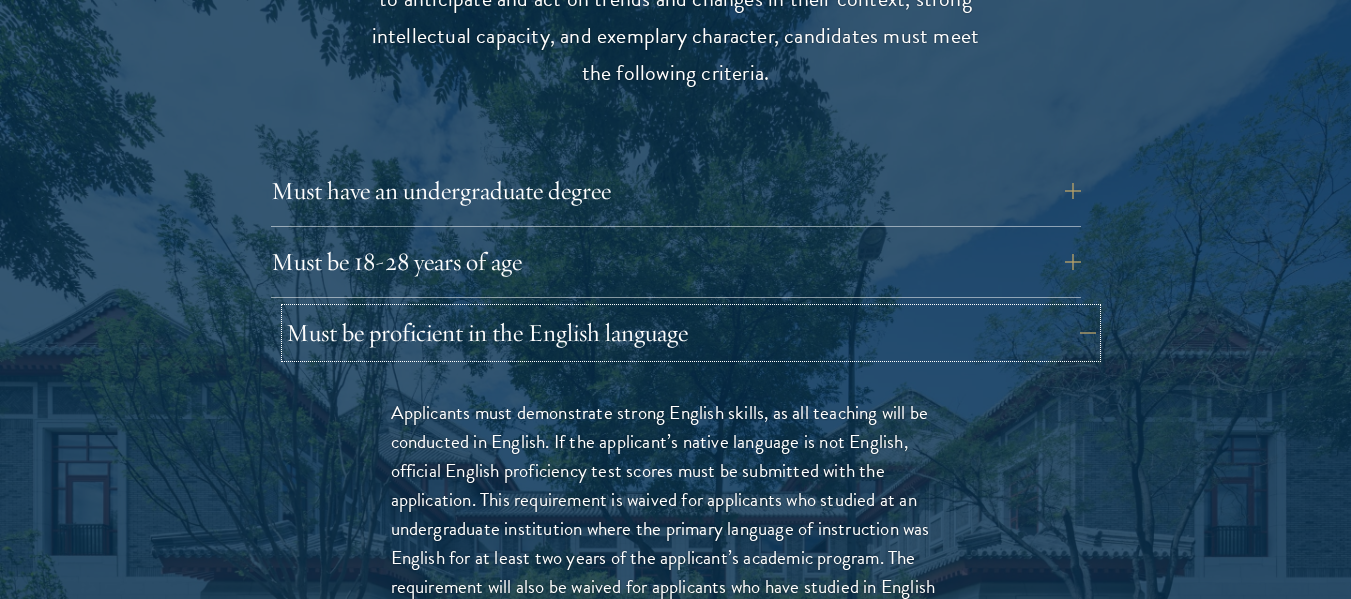 click on "Must be proficient in the English language" at bounding box center (691, 333) 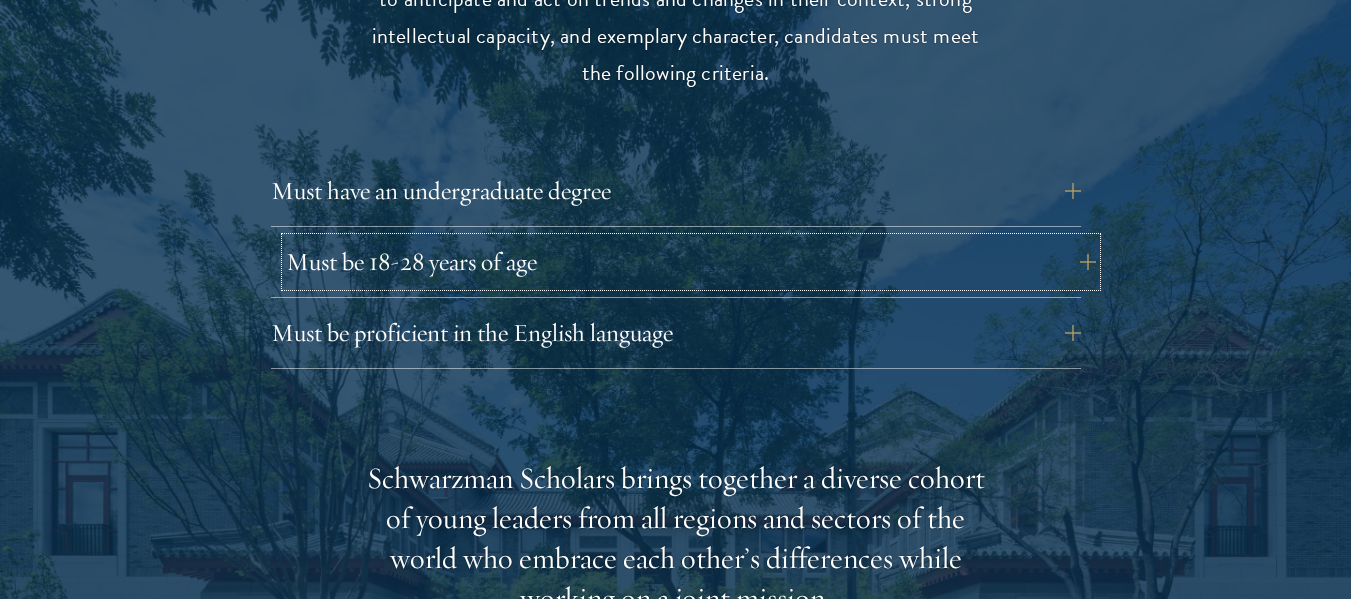 click on "Must be 18-28 years of age" at bounding box center [691, 262] 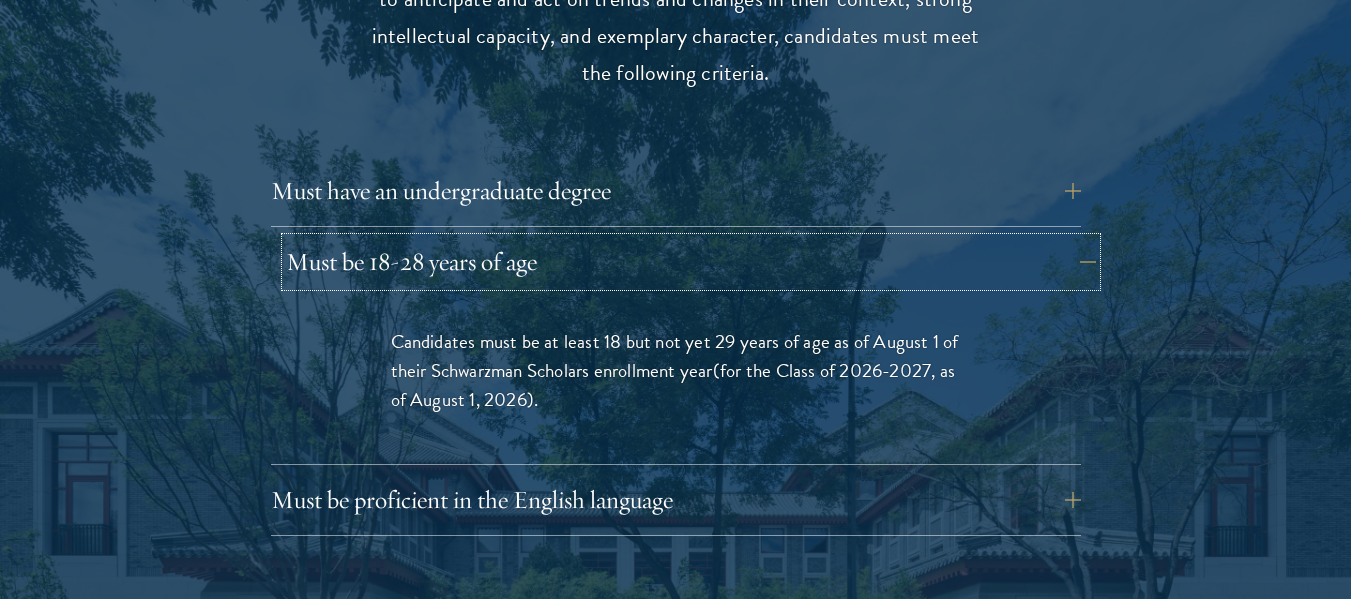 click on "Must be 18-28 years of age" at bounding box center (691, 262) 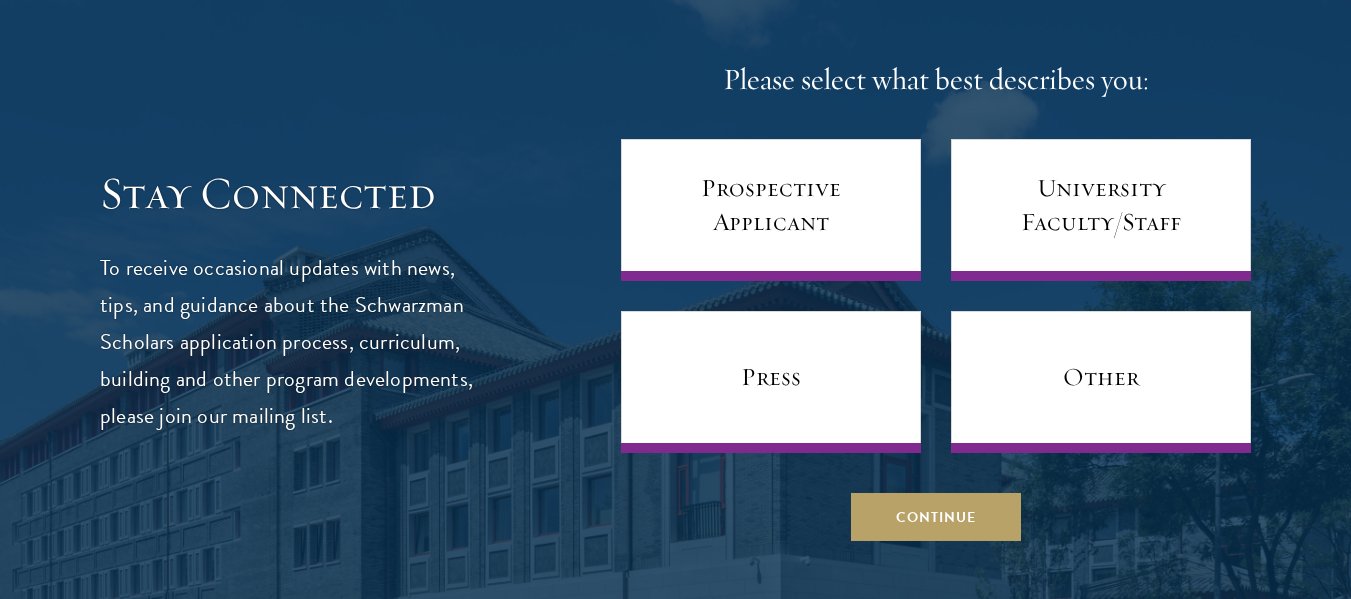 scroll, scrollTop: 8527, scrollLeft: 0, axis: vertical 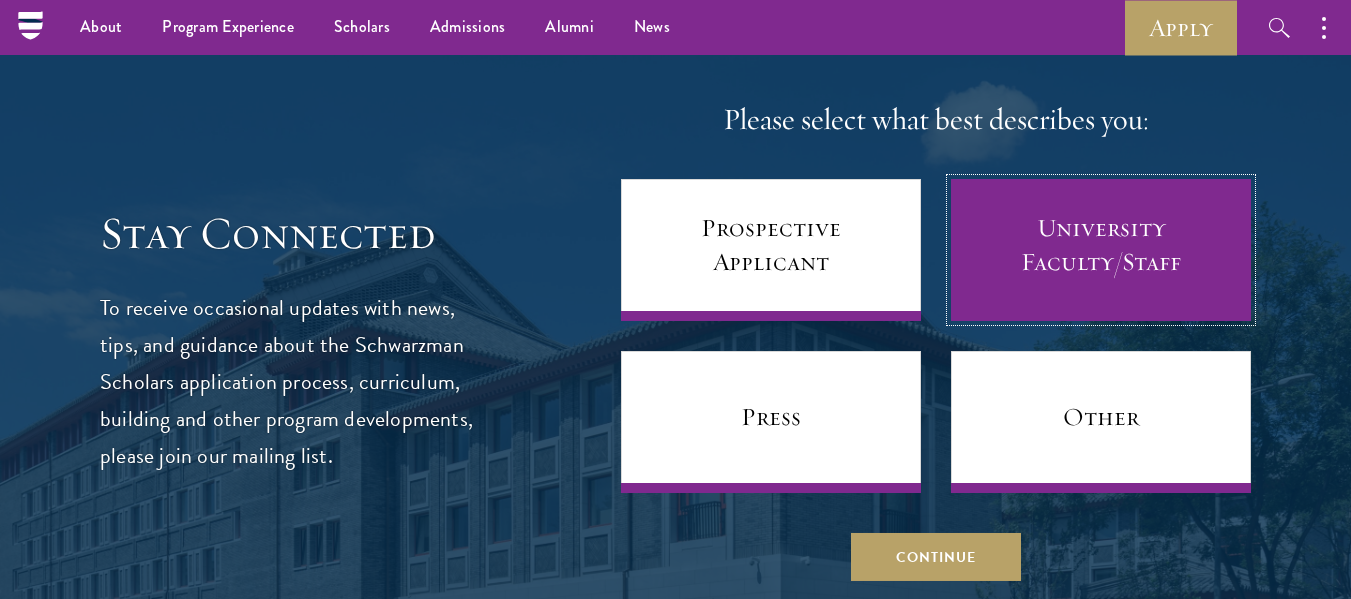 click on "University Faculty/Staff" at bounding box center [1101, 250] 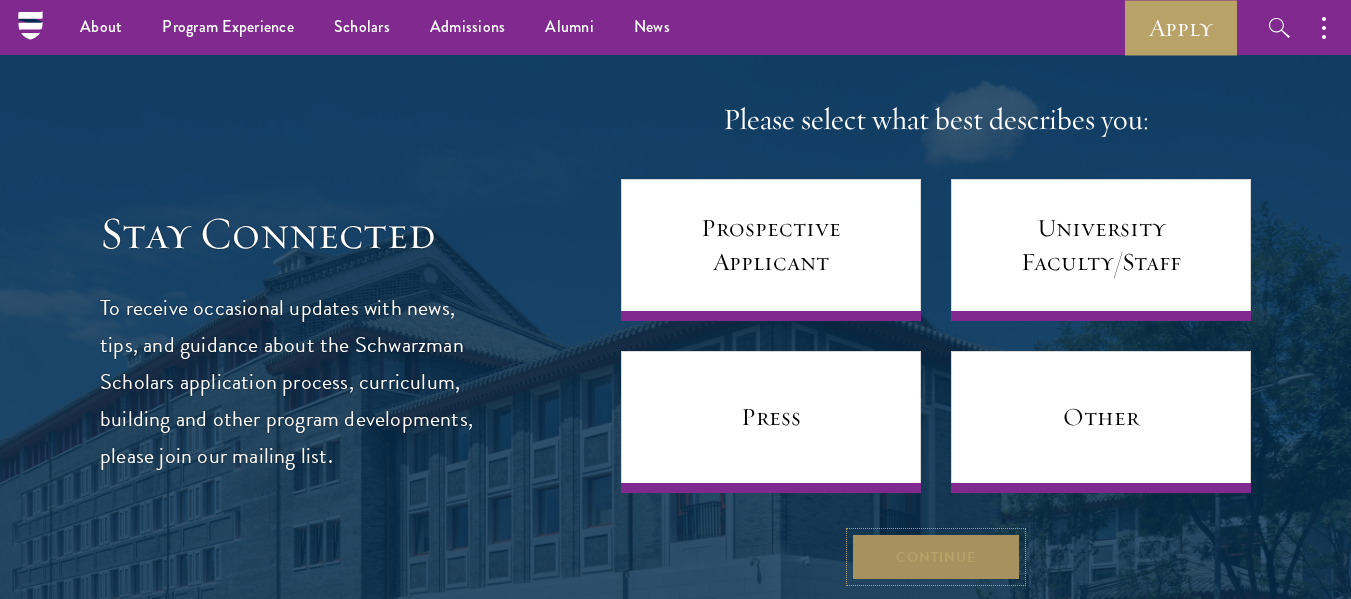 click on "Continue" at bounding box center (936, 557) 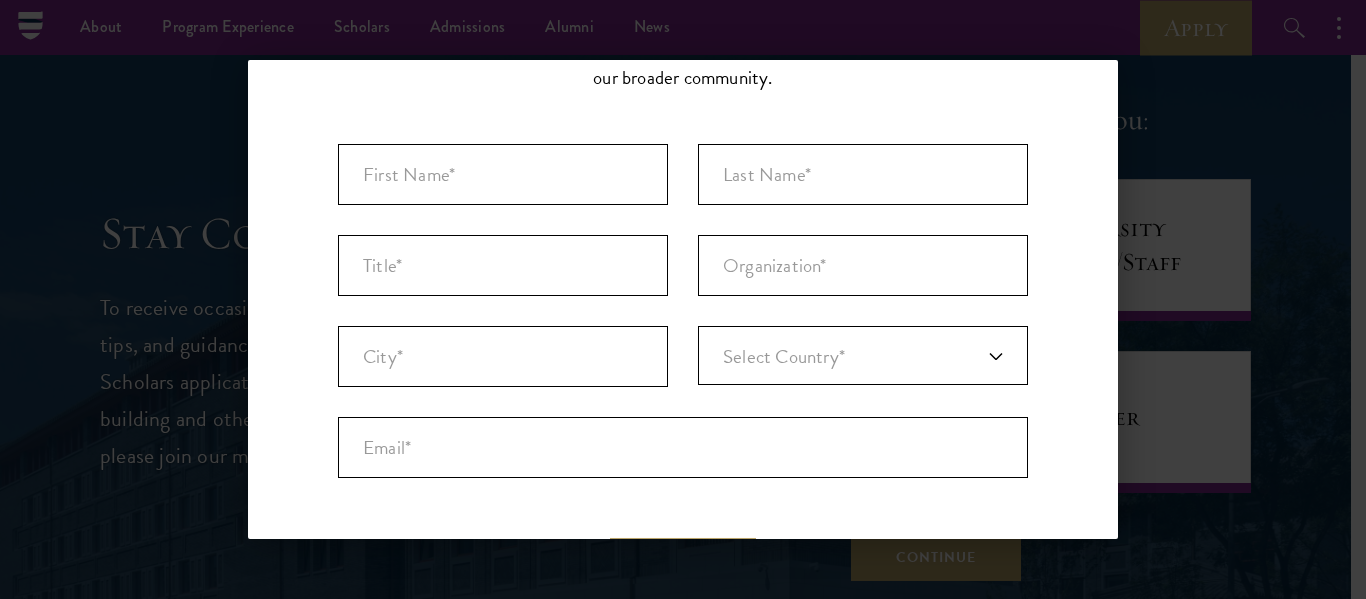 scroll, scrollTop: 0, scrollLeft: 0, axis: both 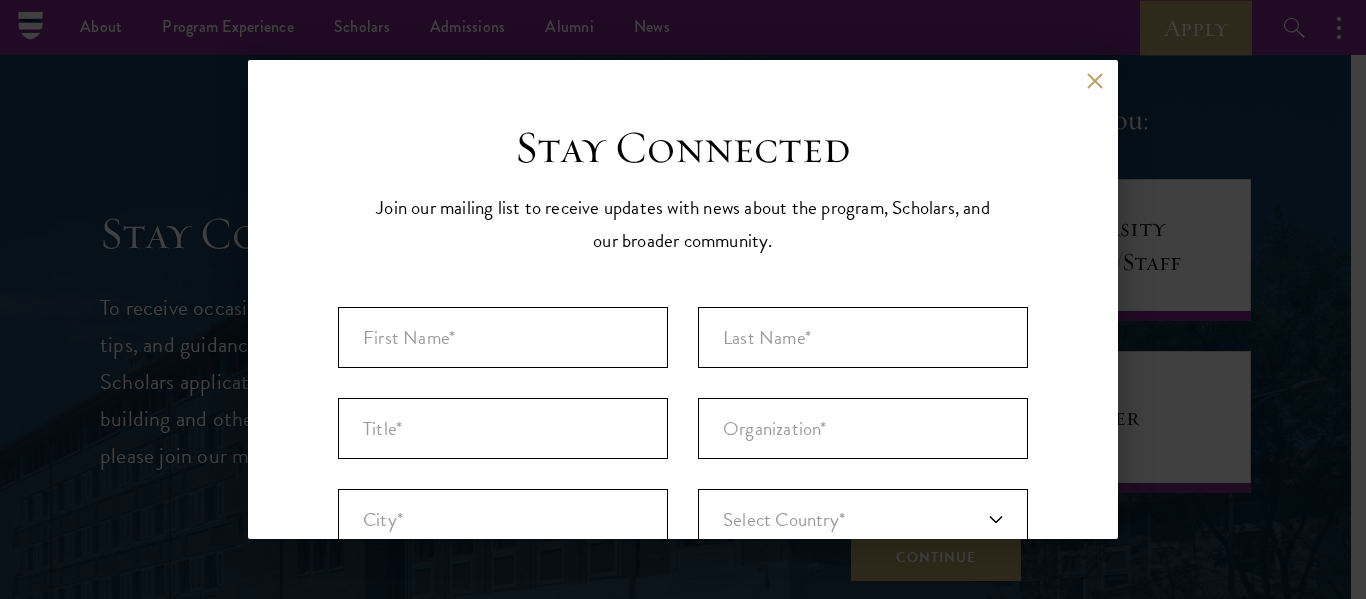 click on "Back" at bounding box center [683, 96] 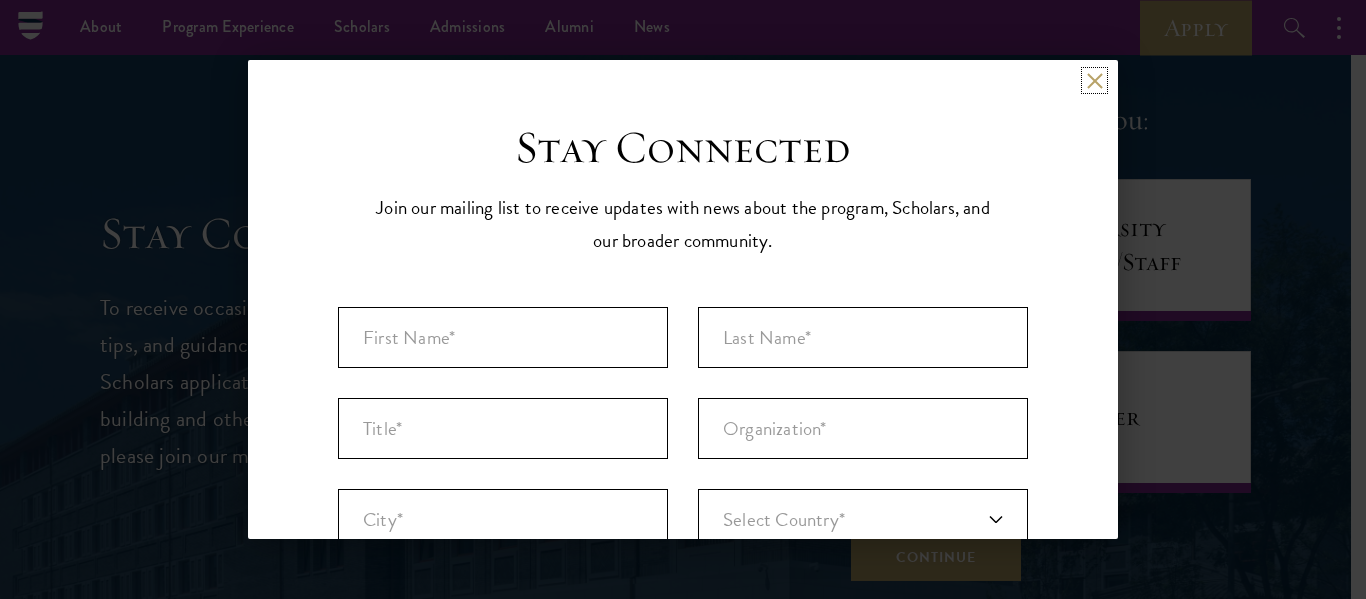 click at bounding box center [1094, 80] 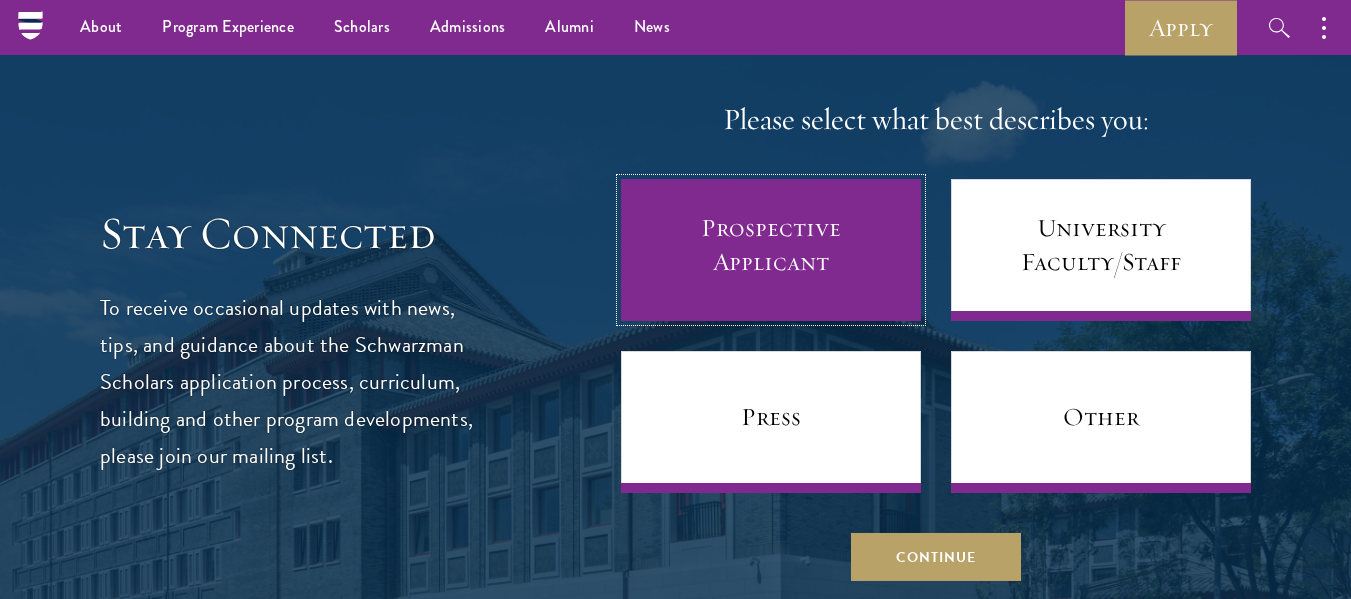 click on "Prospective Applicant" at bounding box center (771, 250) 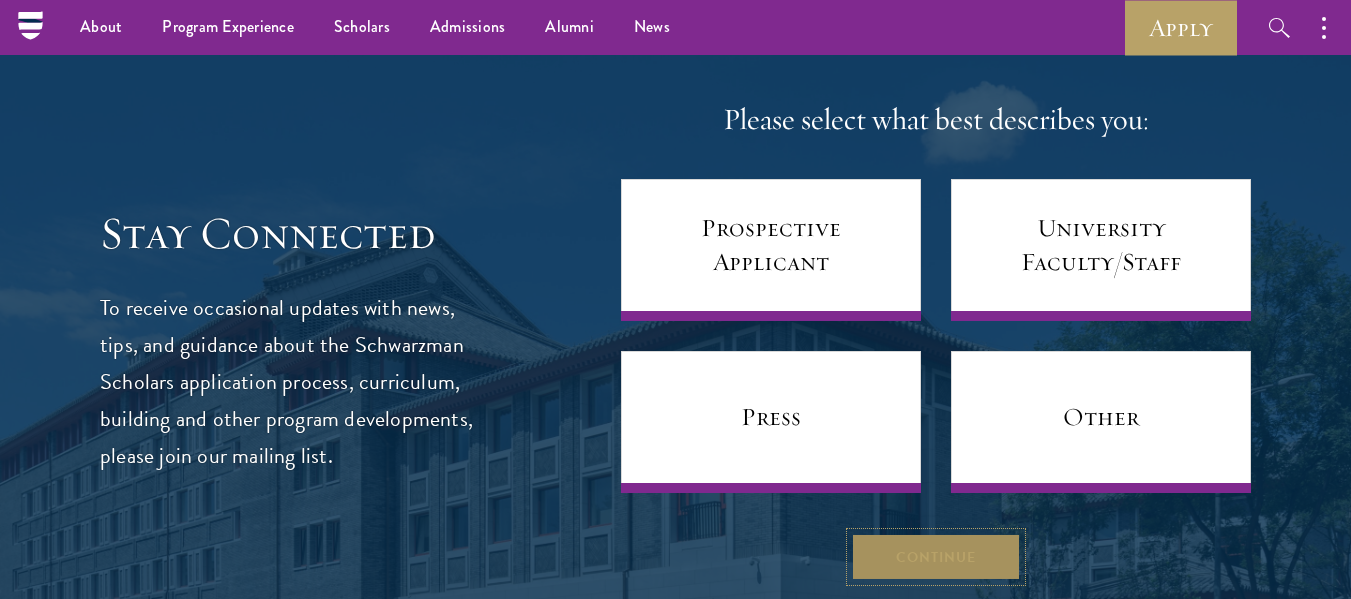 click on "Continue" at bounding box center (936, 557) 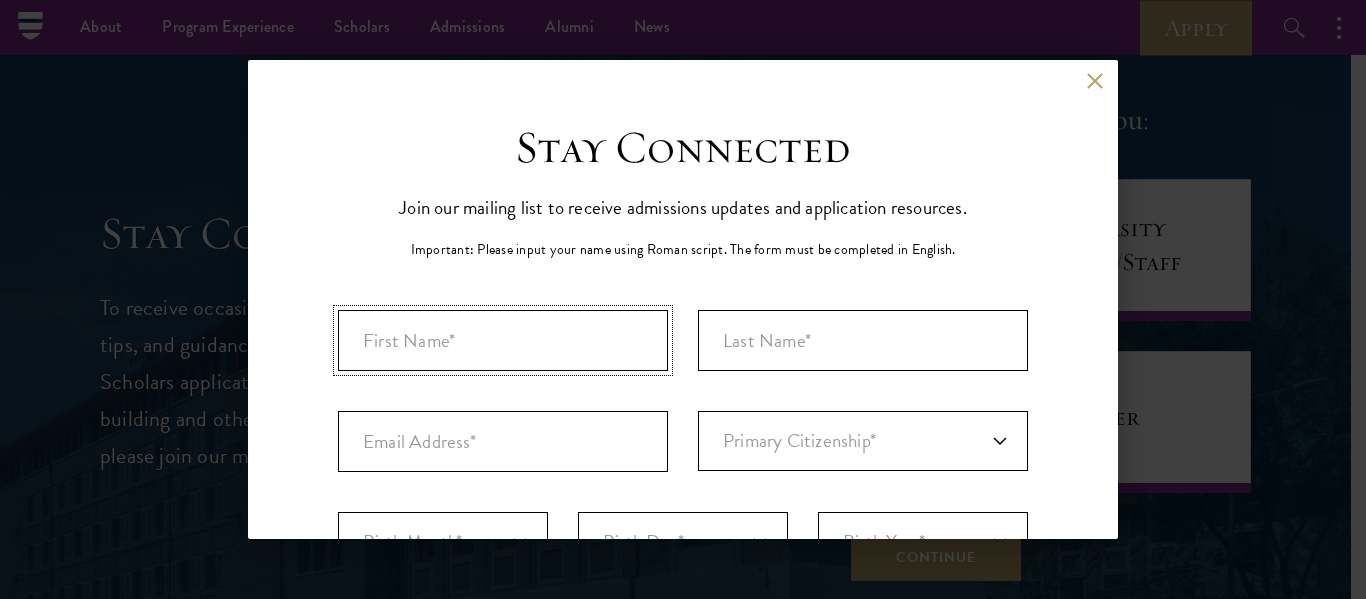 click at bounding box center [503, 340] 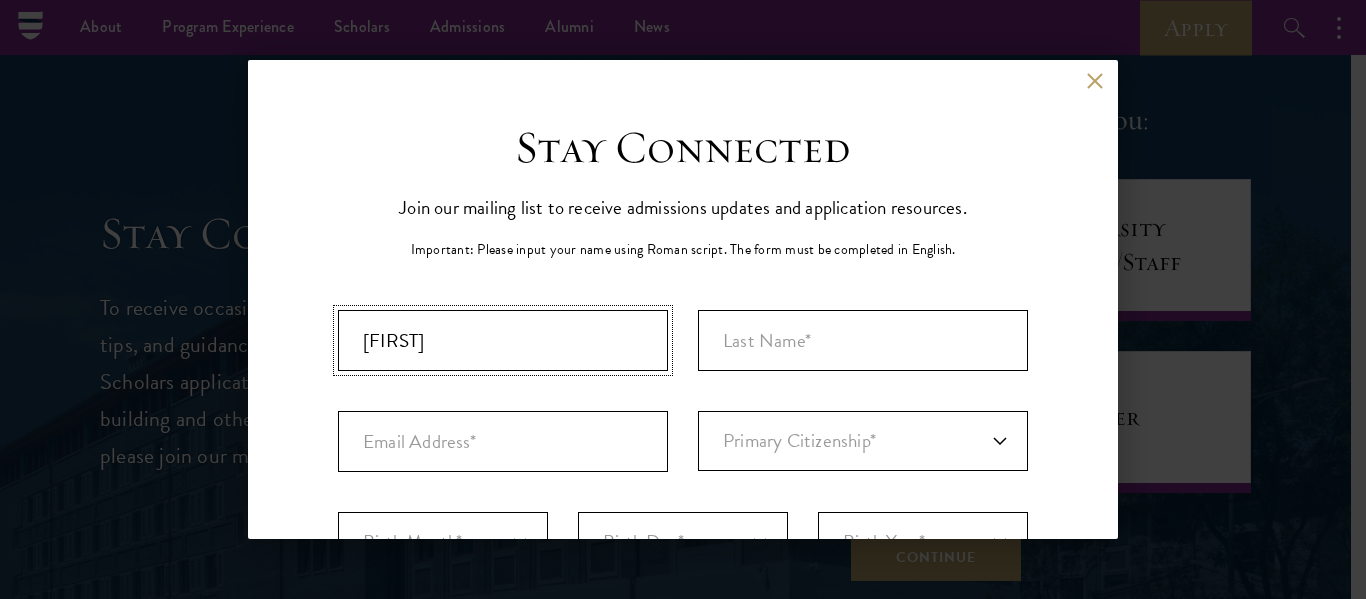 type on "Josué" 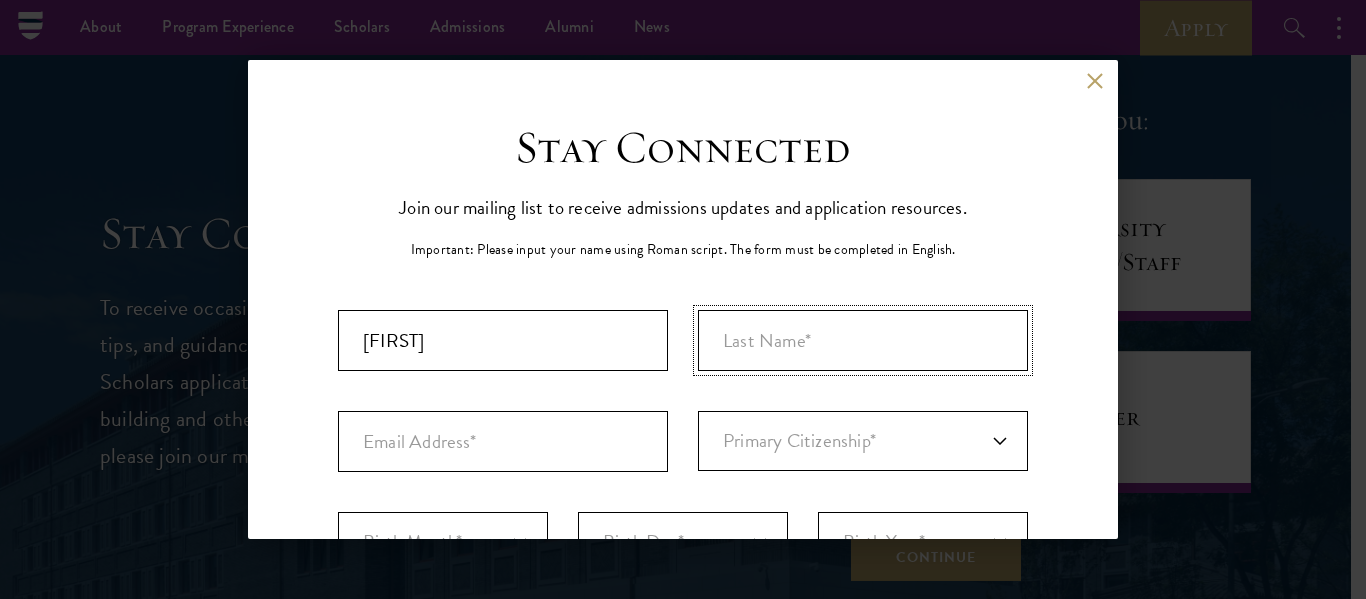 click at bounding box center (863, 340) 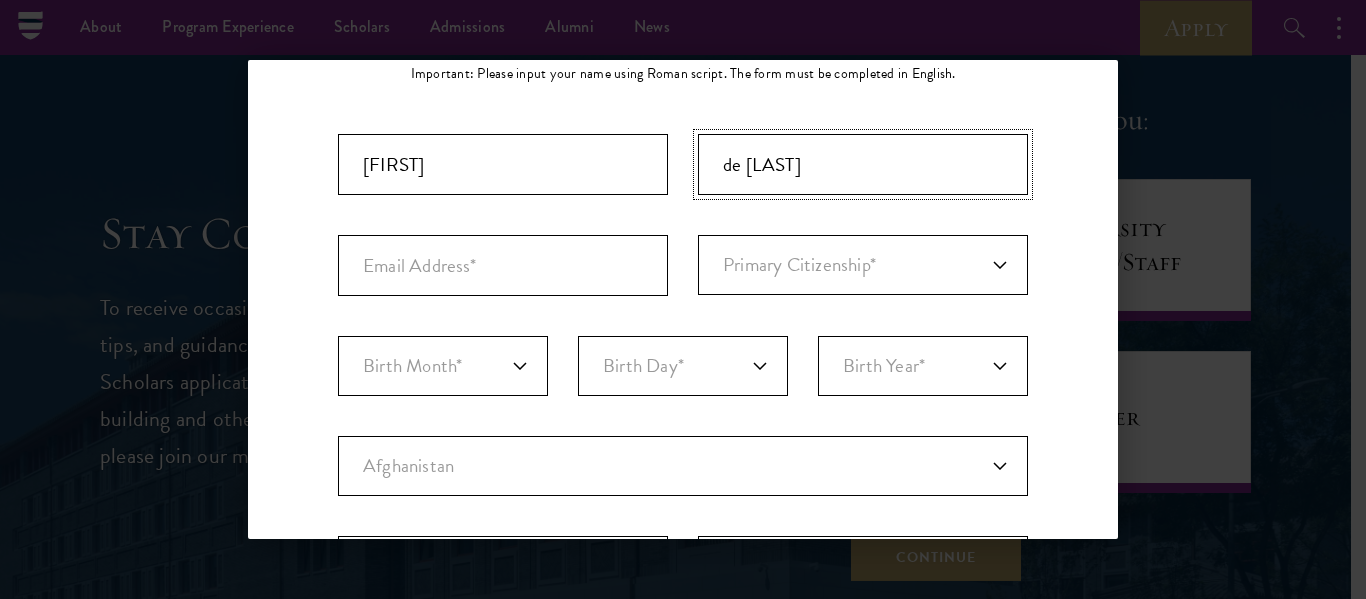 scroll, scrollTop: 193, scrollLeft: 0, axis: vertical 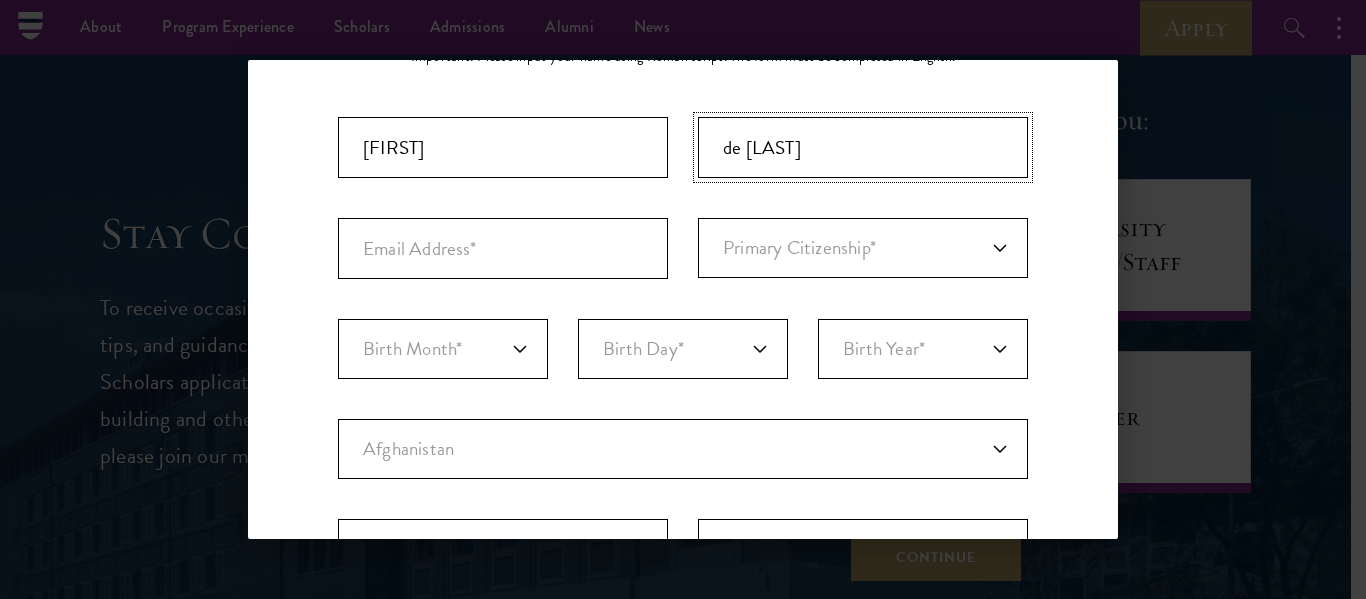 type on "de León" 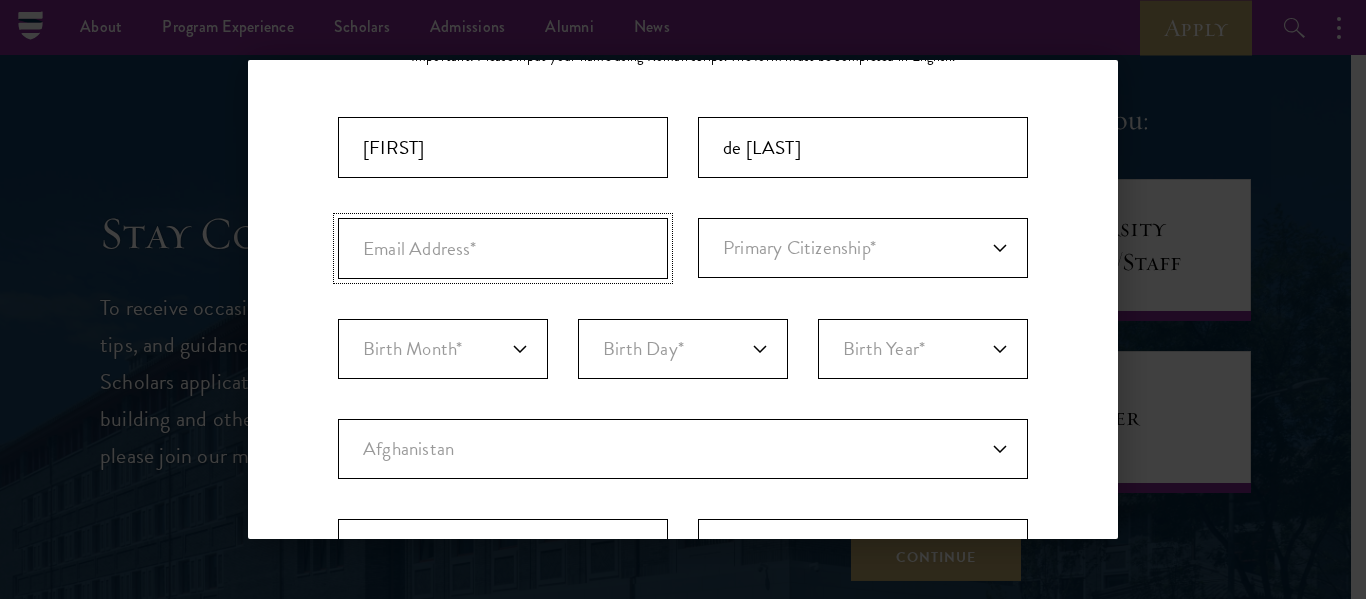 click at bounding box center (503, 248) 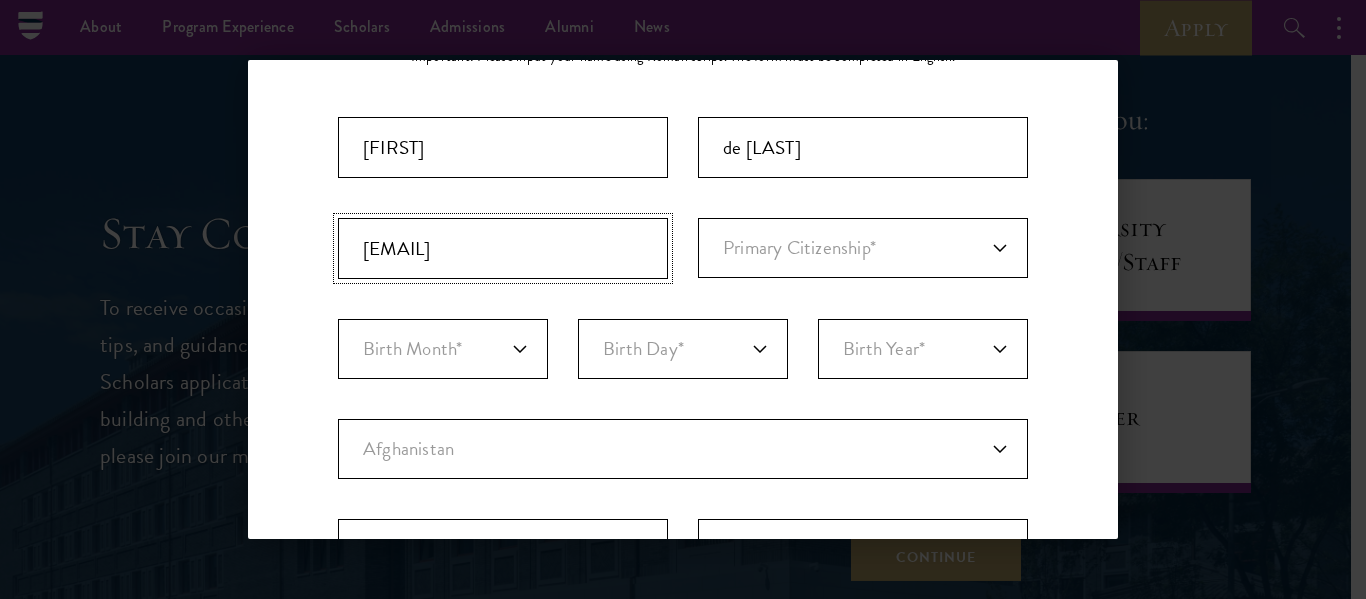 type on "josuedeleon499@gmail.com" 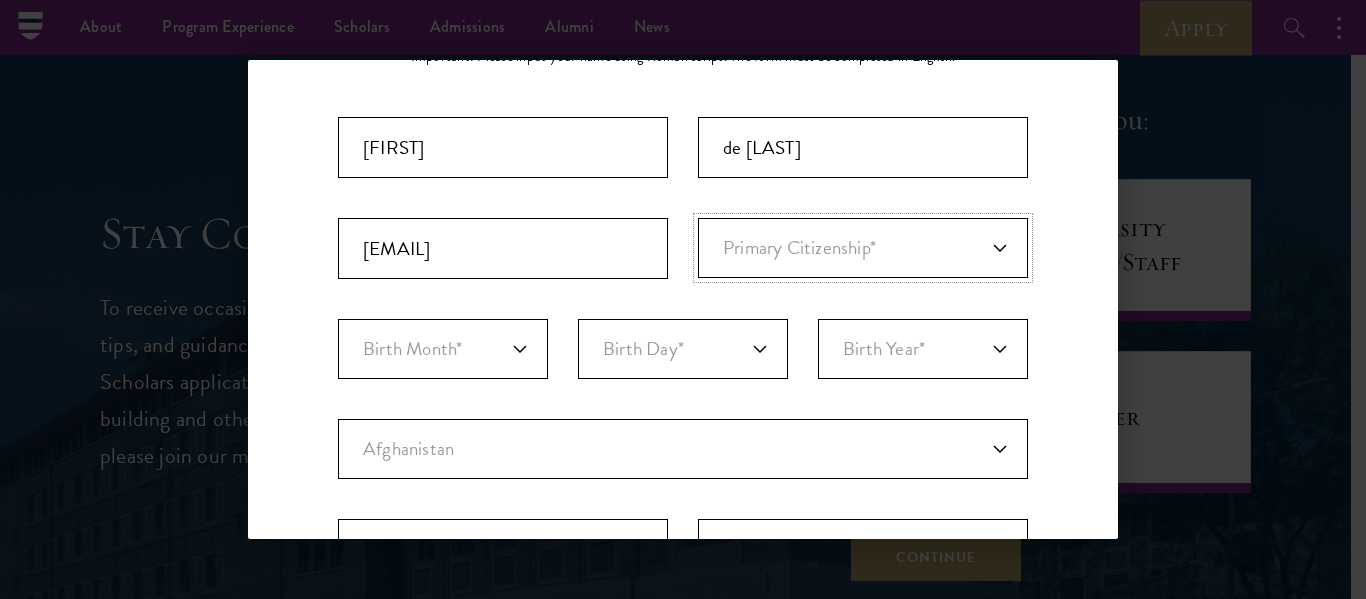 click on "Primary Citizenship* Afghanistan Aland Islands Albania Algeria Andorra Angola Anguilla Antigua and Barbuda Argentina Armenia Aruba Ashmore and Cartier Islands Australia Austria Azerbaijan Bahamas, The Bahrain Bangladesh Barbados Bassas Da India Belarus Belgium Belize Benin Bermuda Bhutan Bolivia Bonaire, Sint Eustatius, and Saba Bosnia and Herzegovina Botswana Bouvet Island Brazil British Indian Ocean Territory British Virgin Islands Brunei Bulgaria Burkina Faso Burundi Cambodia Cameroon Canada Cape Verde Cayman Islands Central African Republic Chad Chile Christmas Island Clipperton Island Cocos Islands (Keeling Islands) Colombia Comoros Congo (Brazzaville) Congo (Kinshasa) Cook Islands Coral Sea Islands Costa Rica Cote D'Ivoire Croatia Cuba Curacao Cyprus Czech Republic Denmark Djibouti Dominica Dominican Republic Ecuador Egypt El Salvador Equatorial Guinea Eritrea Estonia Ethiopia Europa Island Falkland Islands (Islas Malvinas) Faroe Islands Federated States of Micronesia Fiji Finland Foreign/Unknown France" at bounding box center [863, 248] 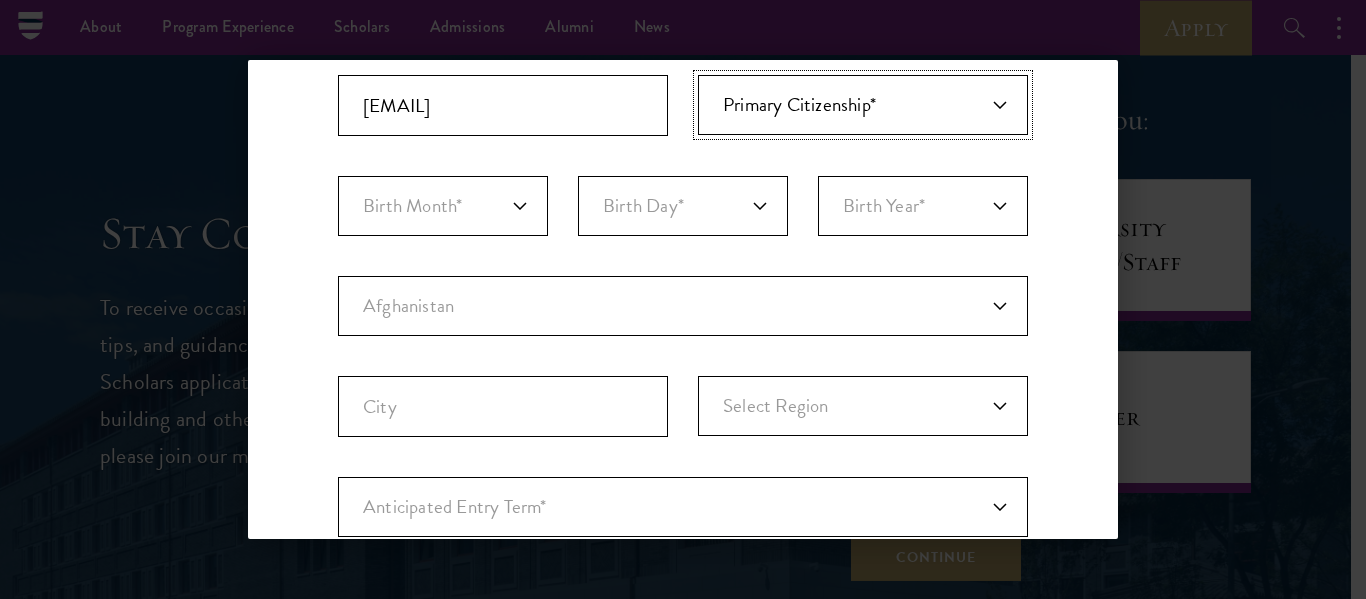 scroll, scrollTop: 341, scrollLeft: 0, axis: vertical 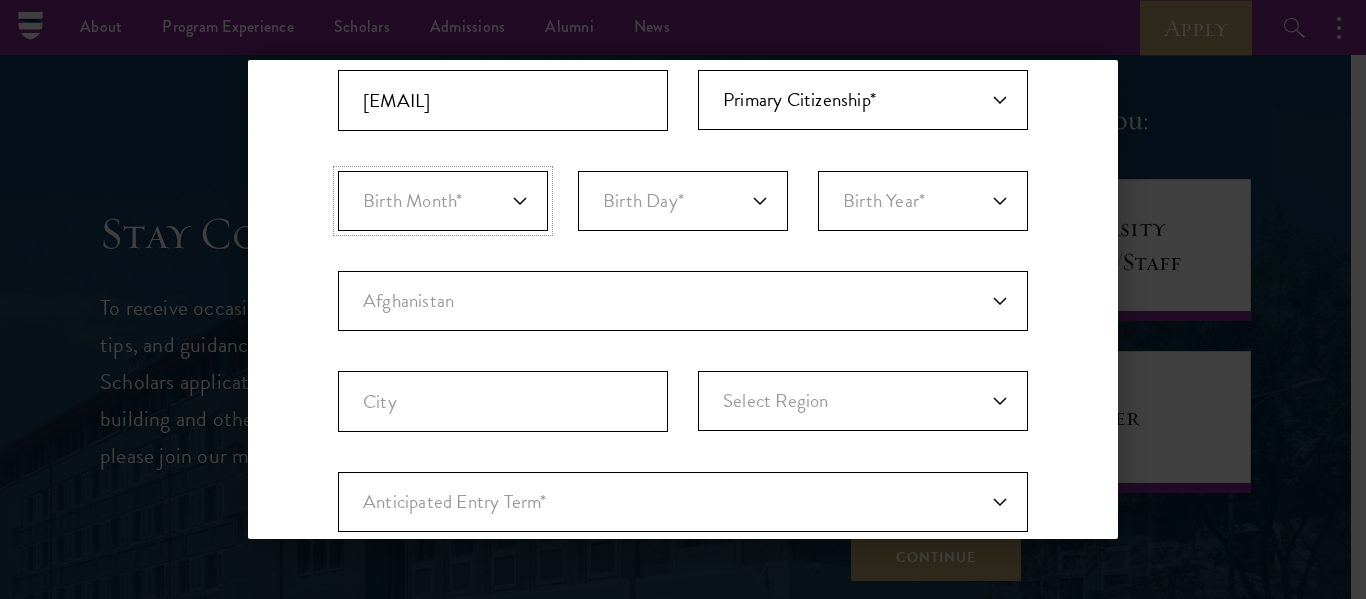 click on "Birth Month* January February March April May June July August September October November December" at bounding box center (443, 201) 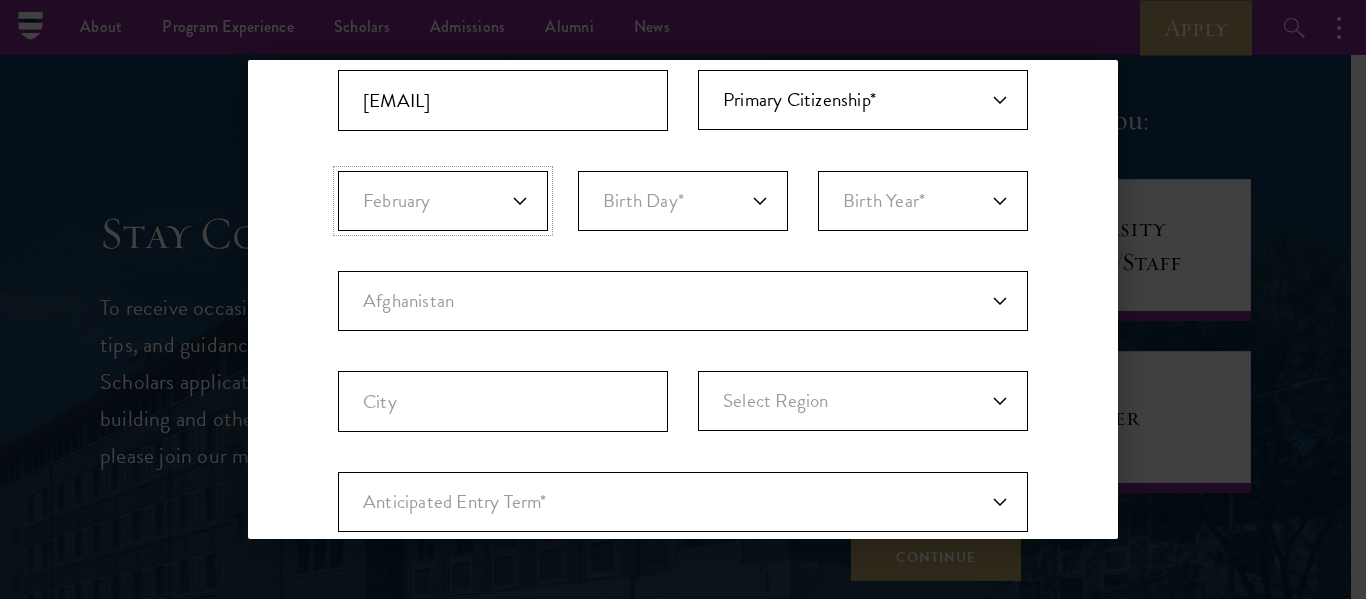click on "Birth Month* January February March April May June July August September October November December" at bounding box center [443, 201] 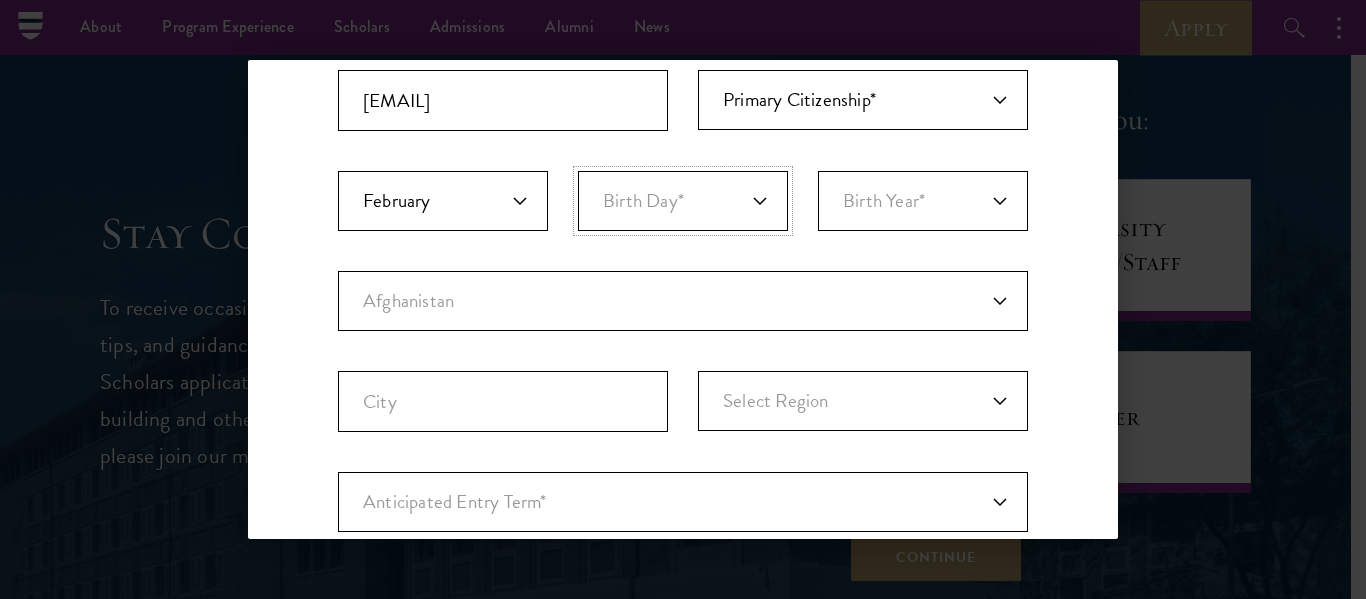 click on "Birth Day* 1 2 3 4 5 6 7 8 9 10 11 12 13 14 15 16 17 18 19 20 21 22 23 24 25 26 27 28 29 30 31" at bounding box center [683, 201] 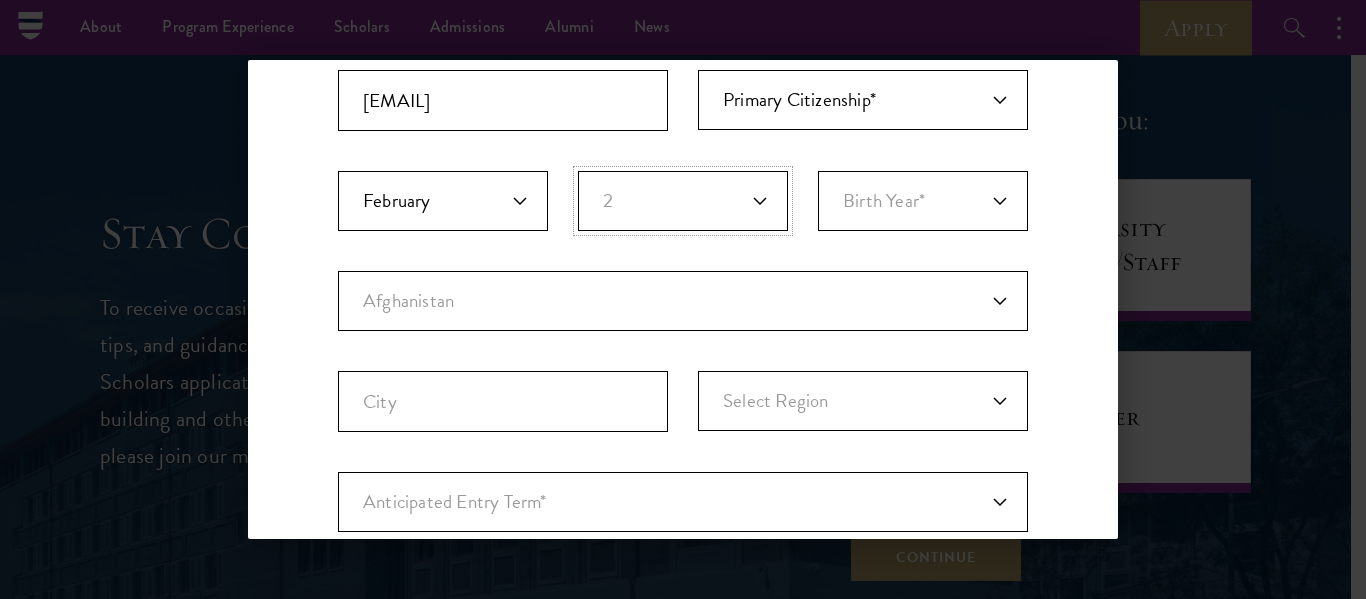 click on "Birth Day* 1 2 3 4 5 6 7 8 9 10 11 12 13 14 15 16 17 18 19 20 21 22 23 24 25 26 27 28 29 30 31" at bounding box center [683, 201] 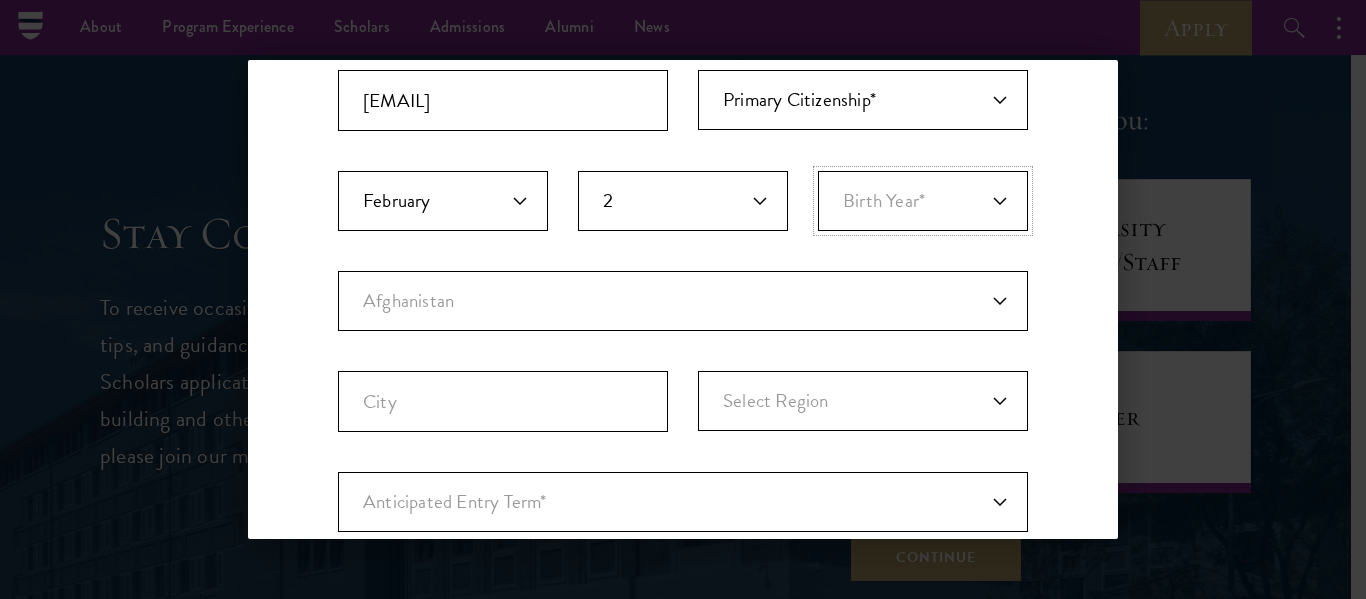 click on "Birth Year* 2025 2024 2023 2022 2021 2020 2019 2018 2017 2016 2015 2014 2013 2012 2011 2010 2009 2008 2007 2006 2005 2004 2003 2002 2001 2000 1999 1998 1997 1996 1995 1994 1993 1992 1991 1990 1989 1988 1987 1986 1985 1984 1983 1982 1981 1980 1979 1978 1977 1976 1975 1974 1973 1972 1971 1970 1969 1968 1967 1966 1965 1964 1963 1962 1961 1960 1959 1958 1957 1956 1955 1954 1953 1952 1951 1950 1949 1948 1947 1946 1945 1944 1943 1942 1941 1940 1939 1938 1937 1936 1935 1934 1933 1932 1931 1930 1929 1928 1927 1926 1925 1924 1923 1922 1921 1920 1919 1918 1917 1916 1915 1914 1913 1912 1911 1910 1909 1908 1907 1906 1905 1904 1903 1902 1901 1900" at bounding box center [923, 201] 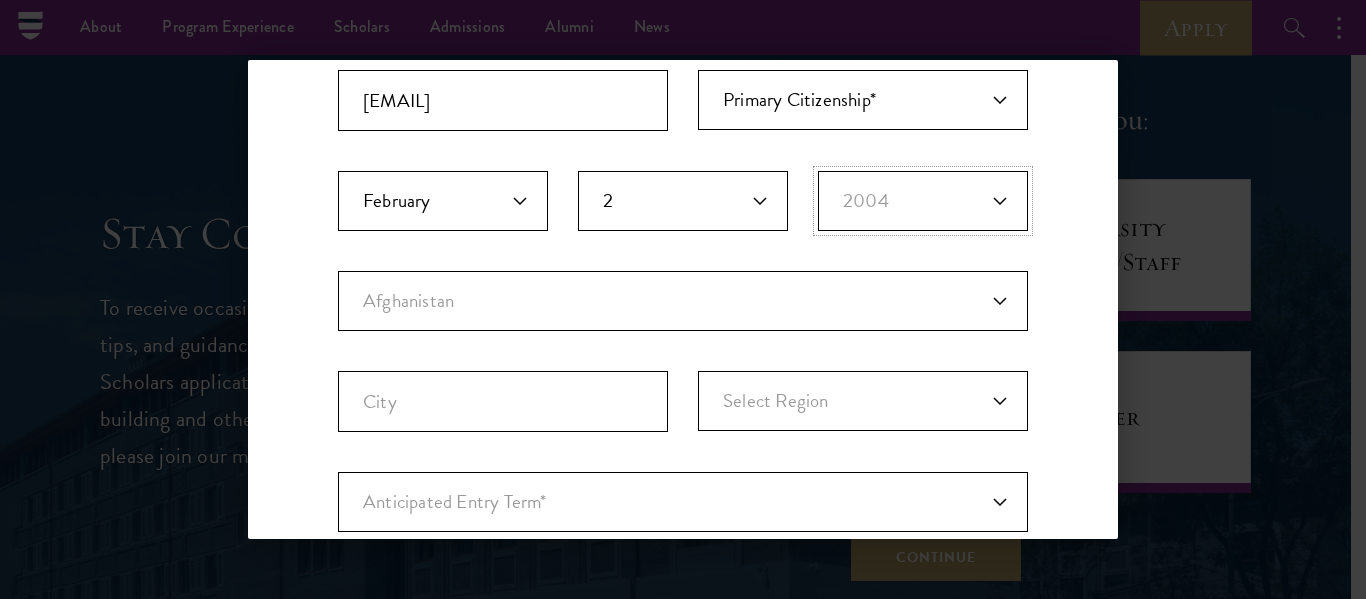click on "Birth Year* 2025 2024 2023 2022 2021 2020 2019 2018 2017 2016 2015 2014 2013 2012 2011 2010 2009 2008 2007 2006 2005 2004 2003 2002 2001 2000 1999 1998 1997 1996 1995 1994 1993 1992 1991 1990 1989 1988 1987 1986 1985 1984 1983 1982 1981 1980 1979 1978 1977 1976 1975 1974 1973 1972 1971 1970 1969 1968 1967 1966 1965 1964 1963 1962 1961 1960 1959 1958 1957 1956 1955 1954 1953 1952 1951 1950 1949 1948 1947 1946 1945 1944 1943 1942 1941 1940 1939 1938 1937 1936 1935 1934 1933 1932 1931 1930 1929 1928 1927 1926 1925 1924 1923 1922 1921 1920 1919 1918 1917 1916 1915 1914 1913 1912 1911 1910 1909 1908 1907 1906 1905 1904 1903 1902 1901 1900" at bounding box center (923, 201) 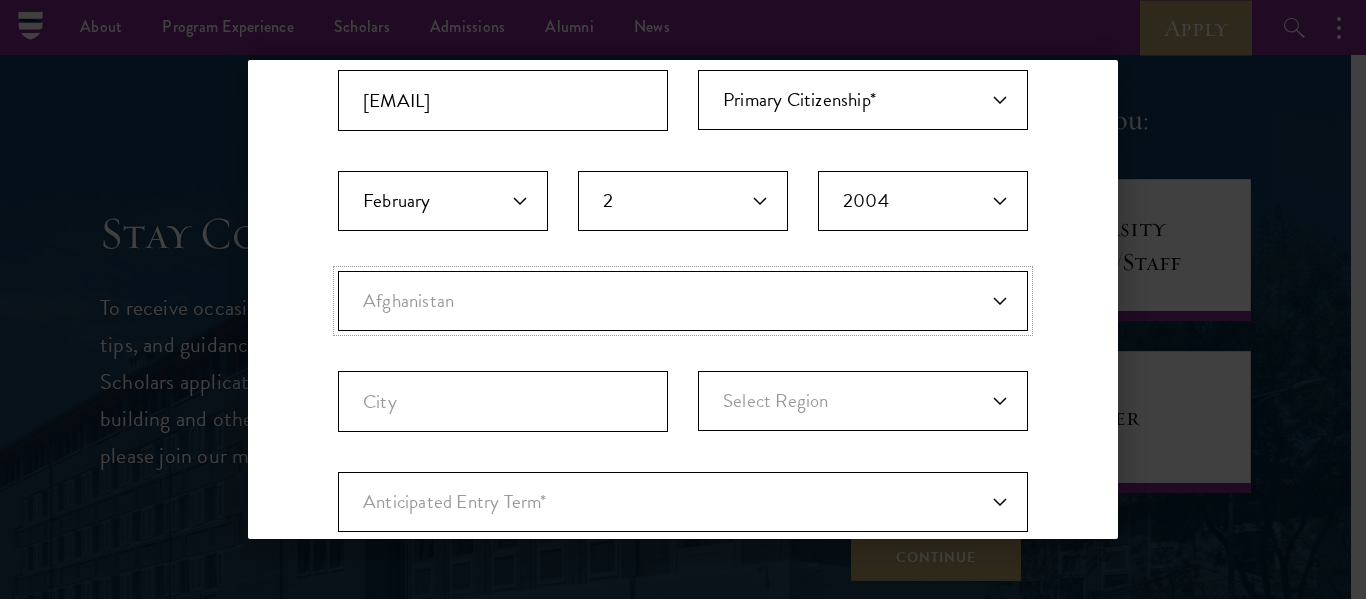 click on "Current Country Afghanistan Aland Islands Albania Algeria Andorra Angola Anguilla Antigua and Barbuda Argentina Armenia Aruba Ashmore and Cartier Islands Australia Austria Azerbaijan Bahamas, The Bahrain Bangladesh Barbados Bassas Da India Belarus Belgium Belize Benin Bermuda Bhutan Bolivia Bonaire, Sint Eustatius, and ... Bosnia and Herzegovina Botswana Bouvet Island Brazil British Indian Ocean Territory British Virgin Islands Brunei Bulgaria Burkina Faso Burundi Cambodia Cameroon Canada Cape Verde Cayman Islands Central African Republic Chad Chile China Christmas Island Clipperton Island Cocos Islands (Keeling Islands) Colombia Comoros Congo (Brazzaville) Congo (Kinshasa) Cook Islands Coral Sea Islands Costa Rica Cote D'Ivoire Croatia Cuba Curacao Cyprus Czech Republic Denmark Djibouti Dominica Dominican Republic Ecuador Egypt El Salvador Equatorial Guinea Eritrea Estonia Eswatini Ethiopia Europa Island Falkland Islands (Islas Malvi... Faroe Islands Federated States of Micronesia Fiji Finland France Gabon" at bounding box center (683, 301) 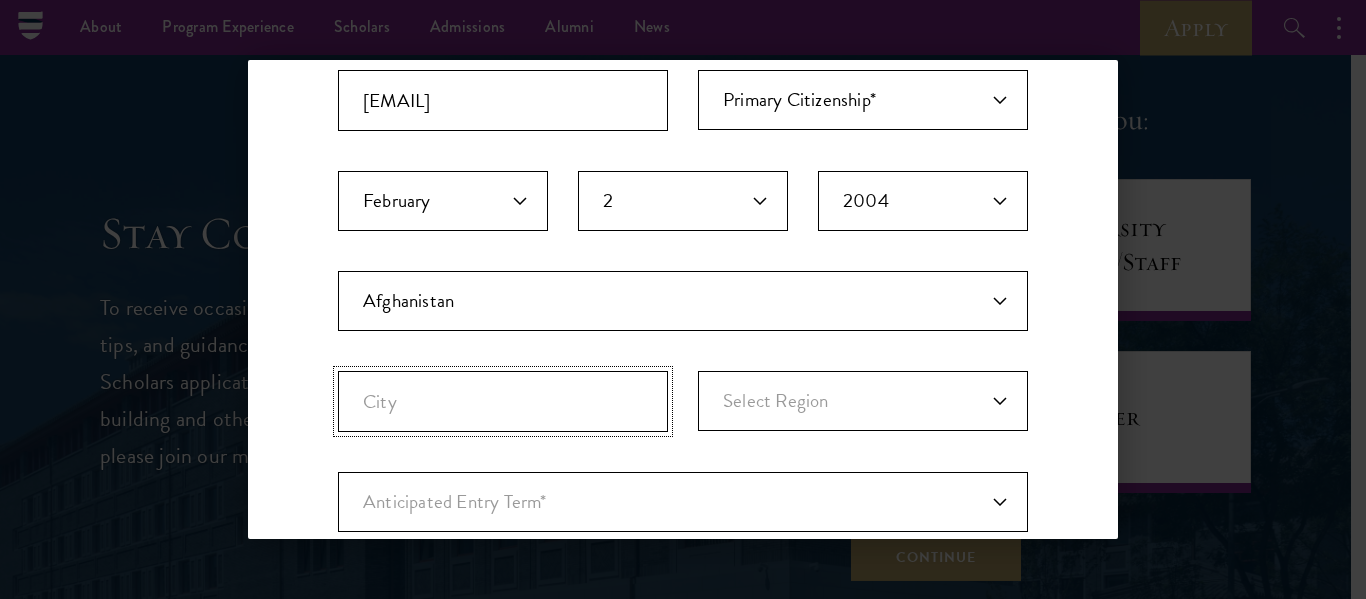 click on "City" at bounding box center [503, 401] 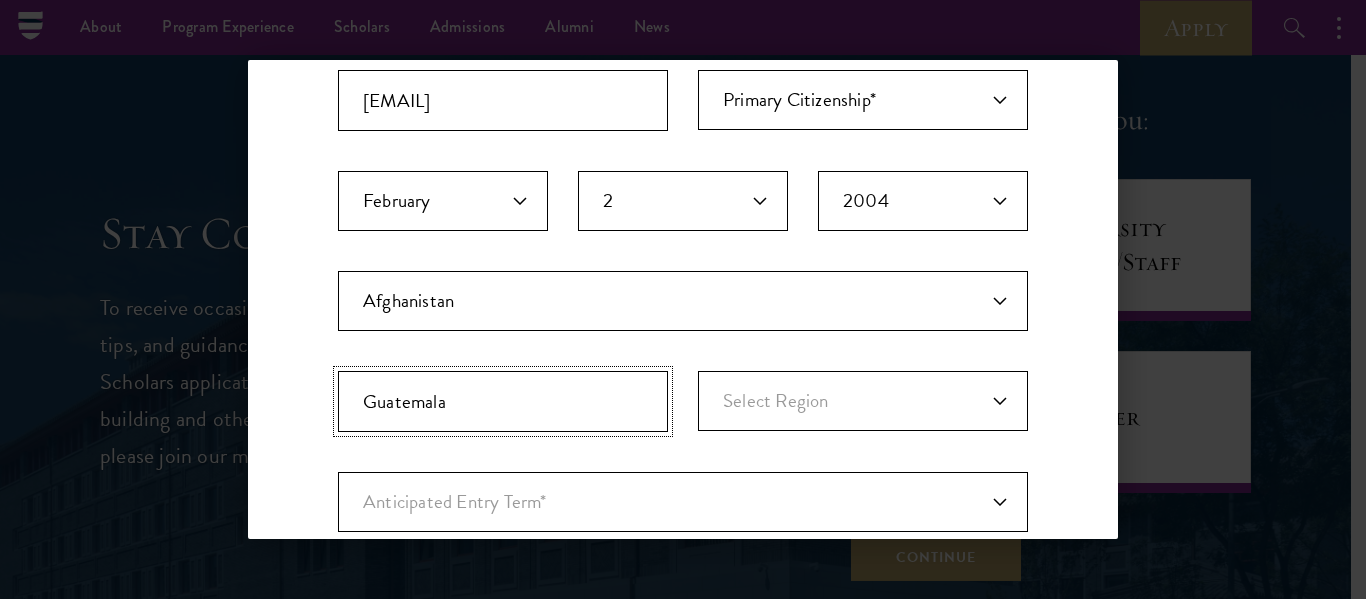 type on "Guatemala" 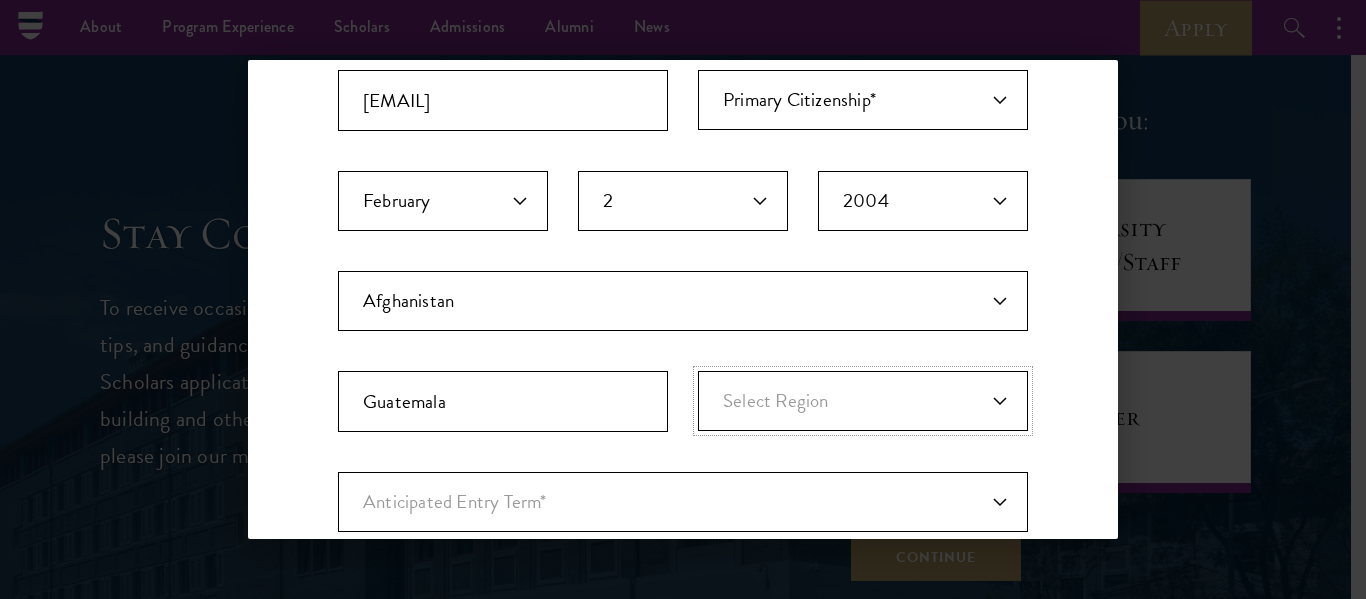 click on "Select Region Alta Verapaz Baja Verapaz Chimaltenango Chiquimula El Progreso Escuintla Guatemala Huehuetenango Izabal Jalapa Jutiapa Peten Quetzaltenango Quiche Retalhuleu Sacatepequez San Marcos Santa Rosa Solola Suchitepequez Totonicapan Zacapa" at bounding box center [863, 401] 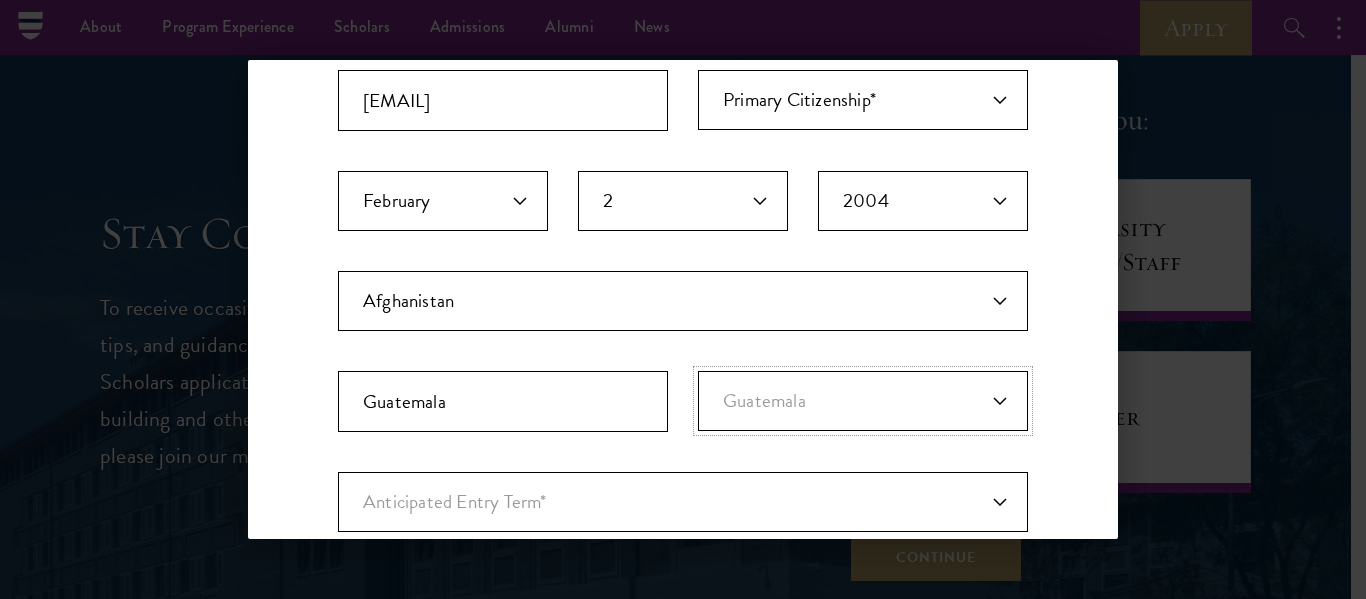 click on "Select Region Alta Verapaz Baja Verapaz Chimaltenango Chiquimula El Progreso Escuintla Guatemala Huehuetenango Izabal Jalapa Jutiapa Peten Quetzaltenango Quiche Retalhuleu Sacatepequez San Marcos Santa Rosa Solola Suchitepequez Totonicapan Zacapa" at bounding box center [863, 401] 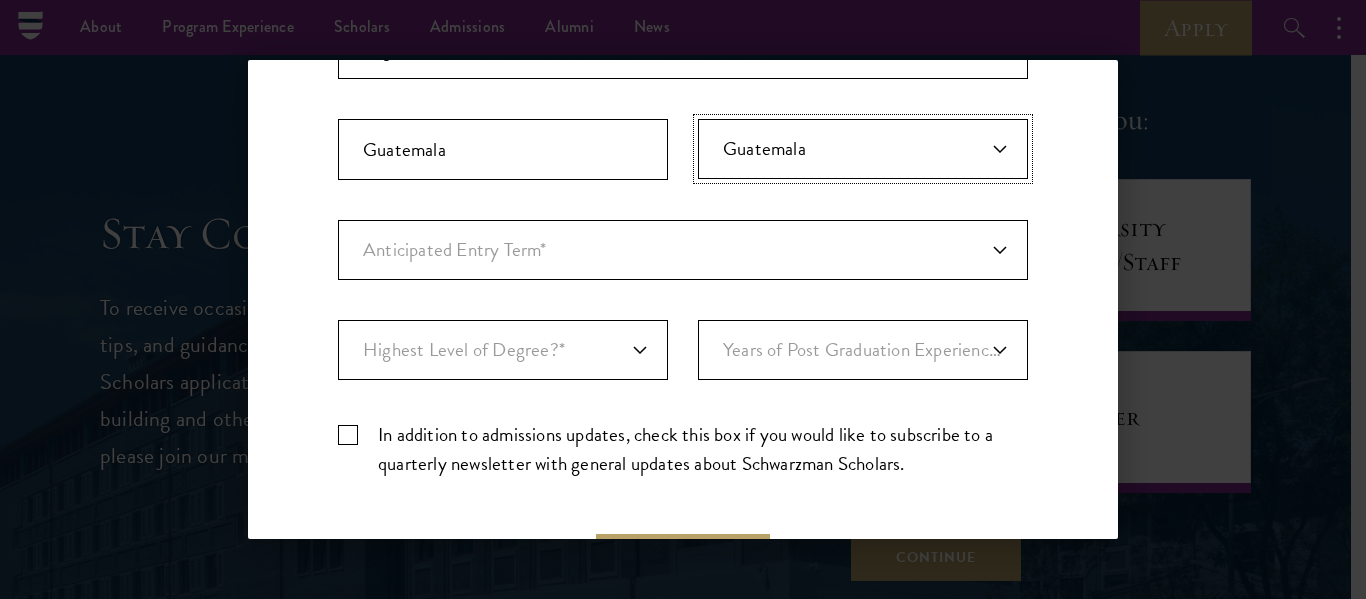 scroll, scrollTop: 635, scrollLeft: 0, axis: vertical 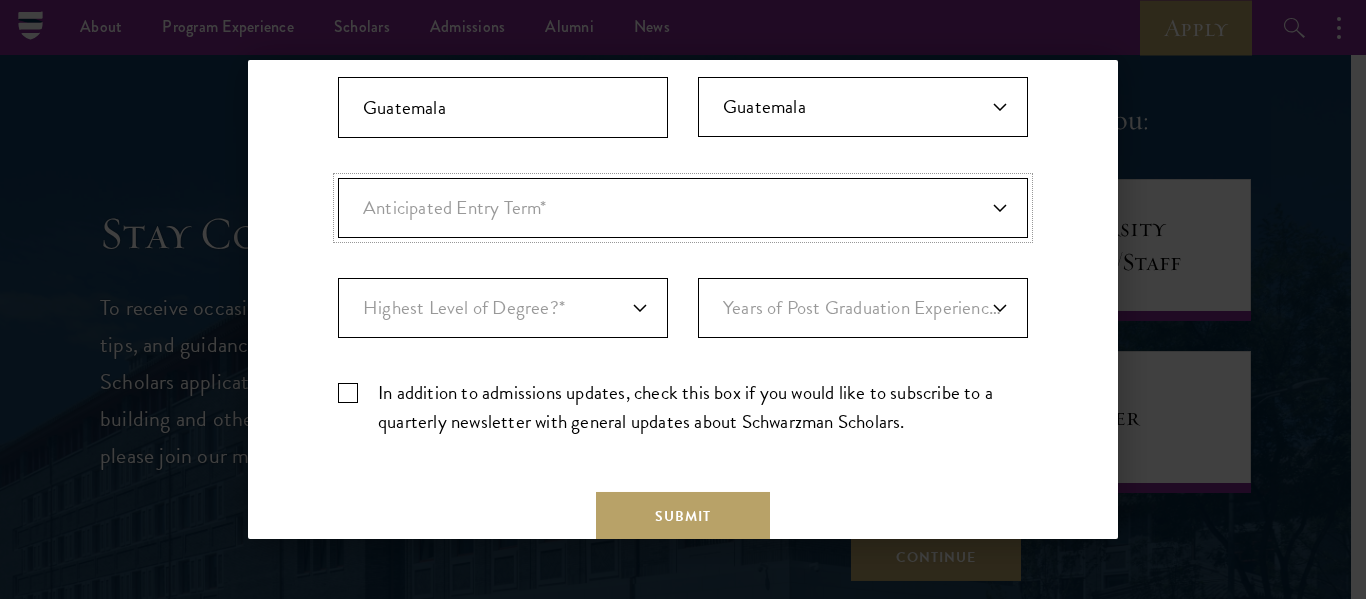 click on "Anticipated Entry Term* August 2026 (Application opens April 2025) Just Exploring" at bounding box center (683, 208) 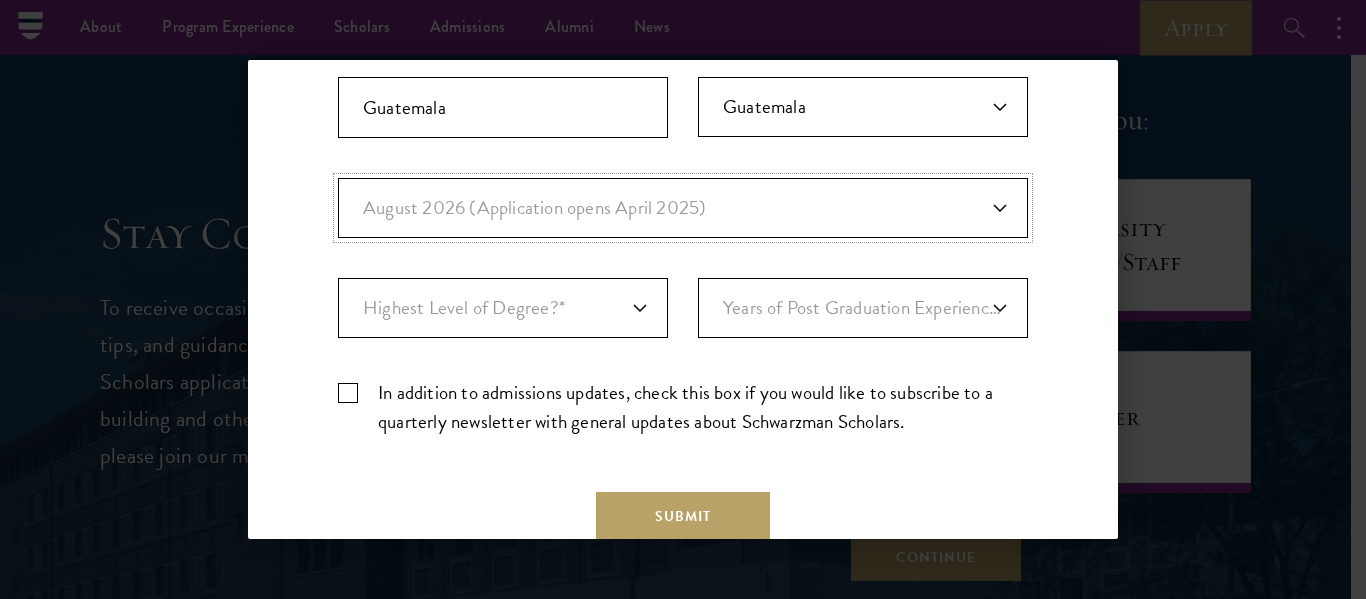 click on "Anticipated Entry Term* August 2026 (Application opens April 2025) Just Exploring" at bounding box center (683, 208) 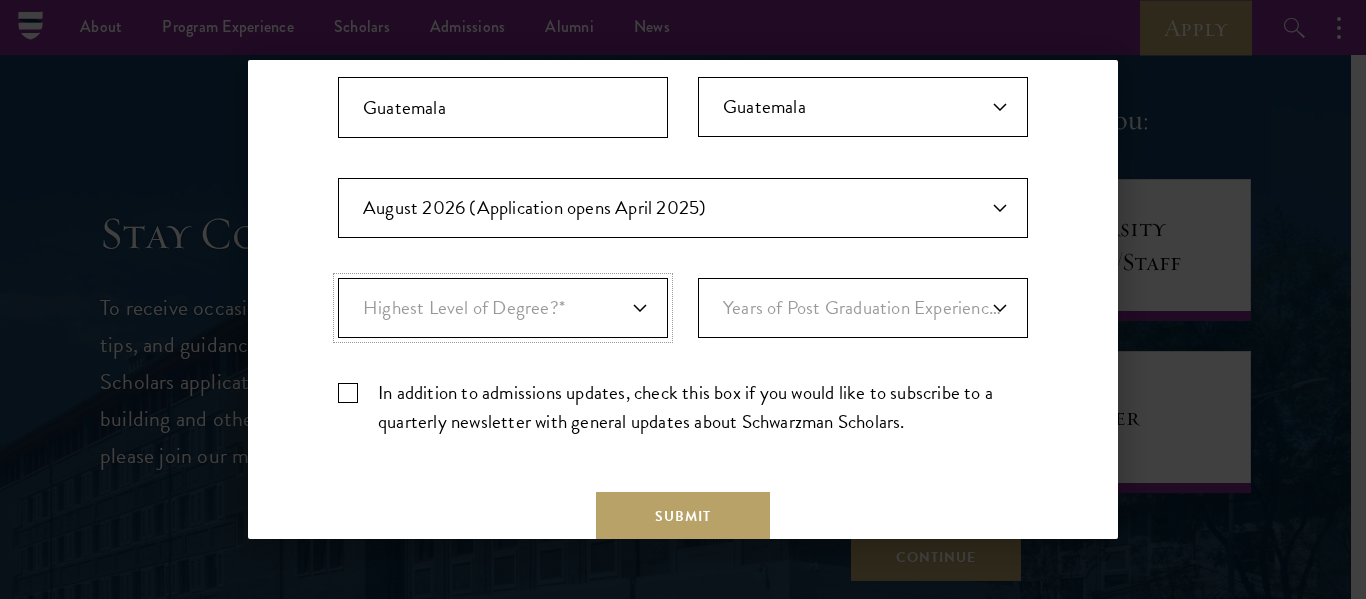 click on "Highest Level of Degree?* PHD Bachelor's Master's Current Undergraduate Student" at bounding box center (503, 308) 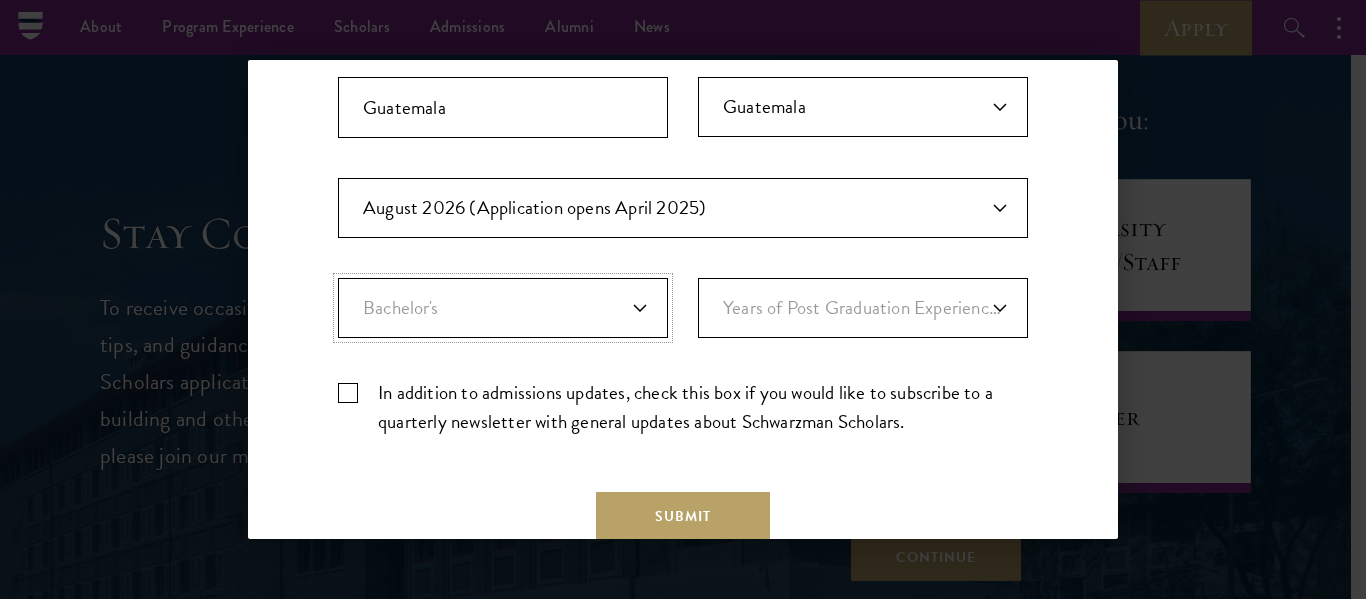click on "Highest Level of Degree?* PHD Bachelor's Master's Current Undergraduate Student" at bounding box center [503, 308] 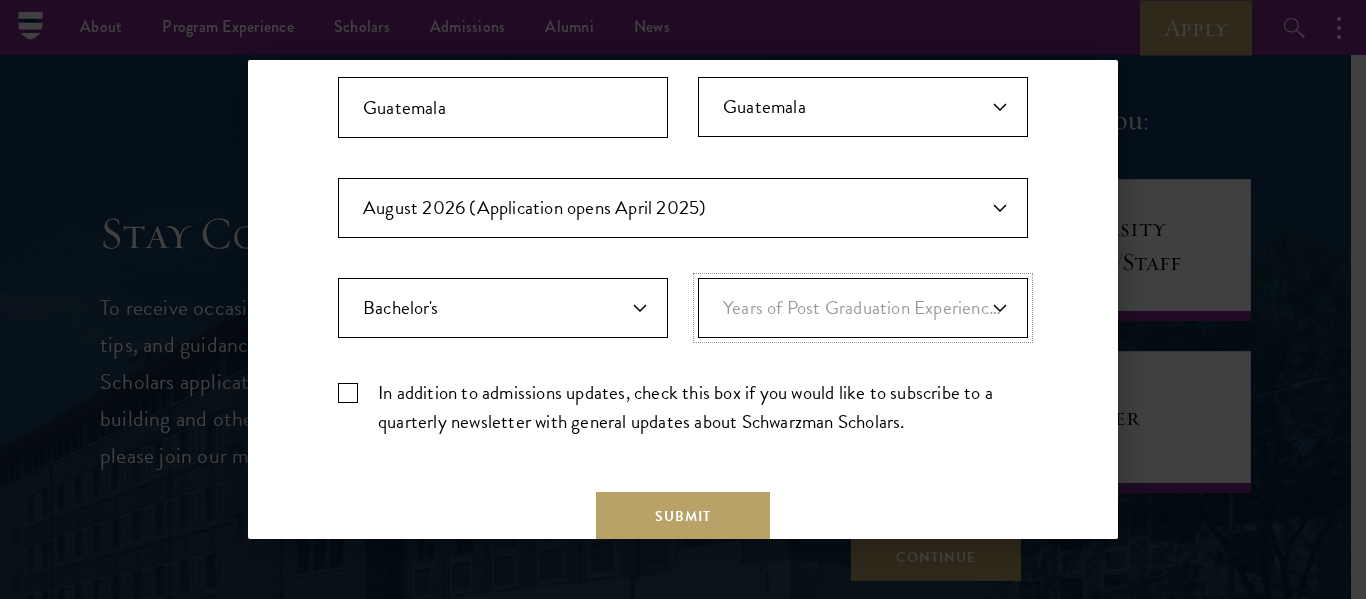 click on "Years of Post Graduation Experience?* 1 2 3 4 5 6 7 8 9 10" at bounding box center [863, 308] 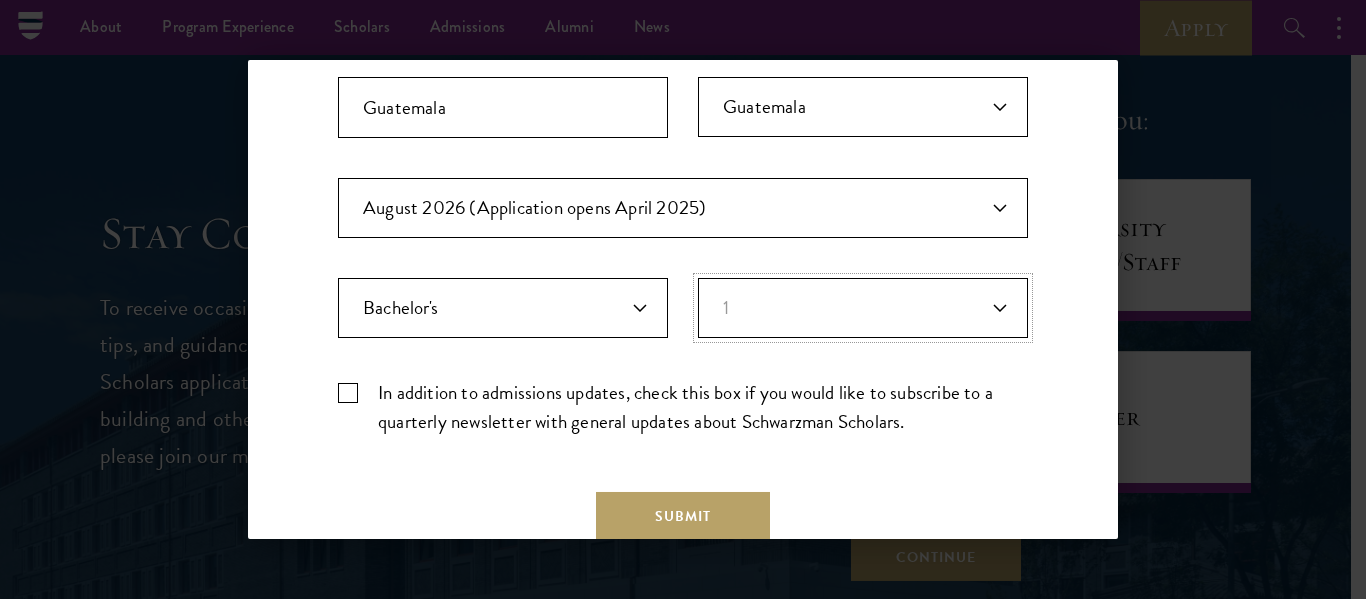 click on "Years of Post Graduation Experience?* 1 2 3 4 5 6 7 8 9 10" at bounding box center (863, 308) 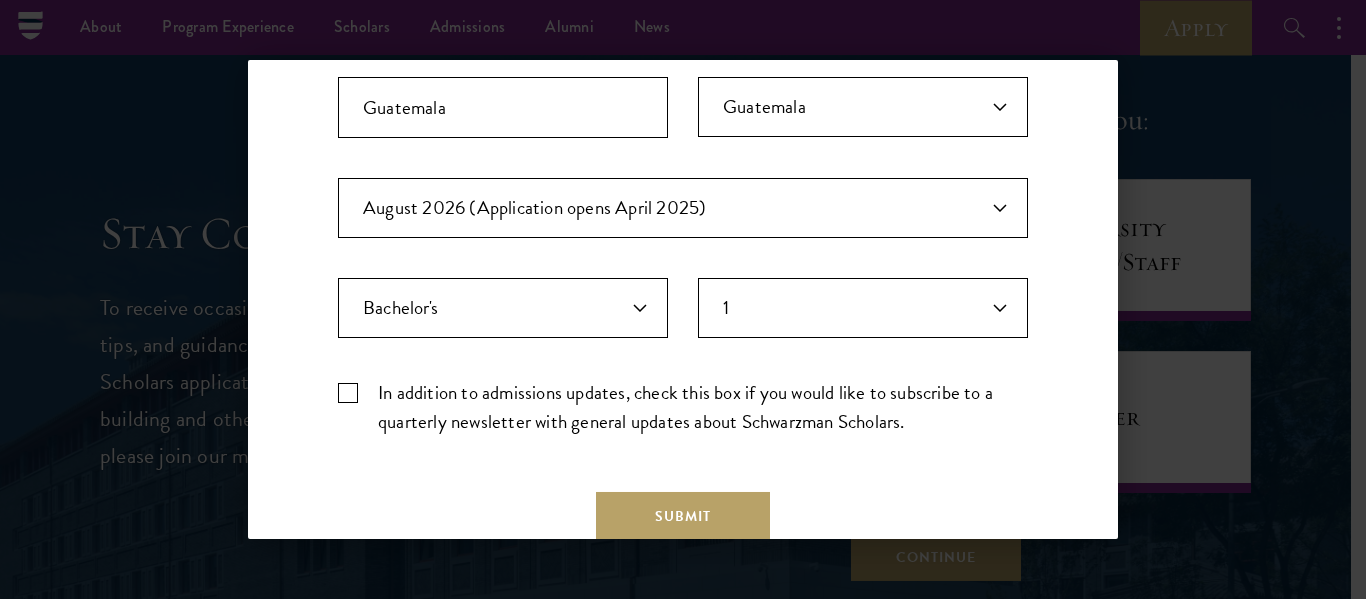 click on "In addition to admissions updates, check this box if you would like to subscribe to a quarterly newsletter with general updates about Schwarzman Scholars." at bounding box center [683, 407] 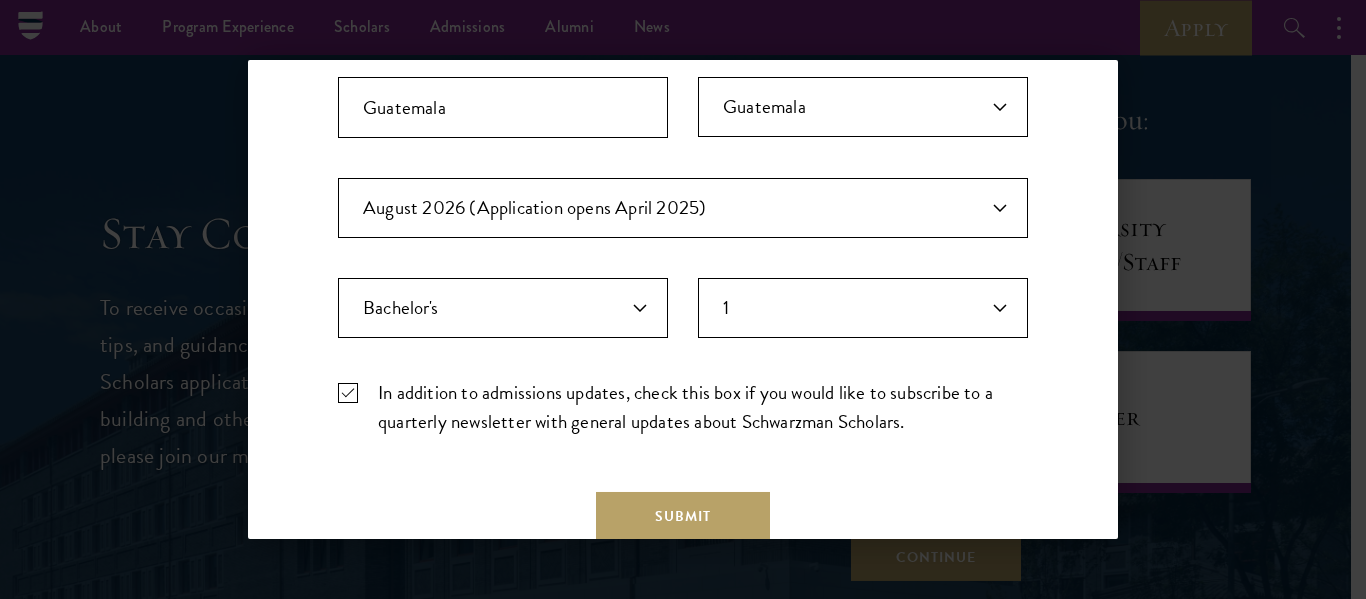 scroll, scrollTop: 761, scrollLeft: 0, axis: vertical 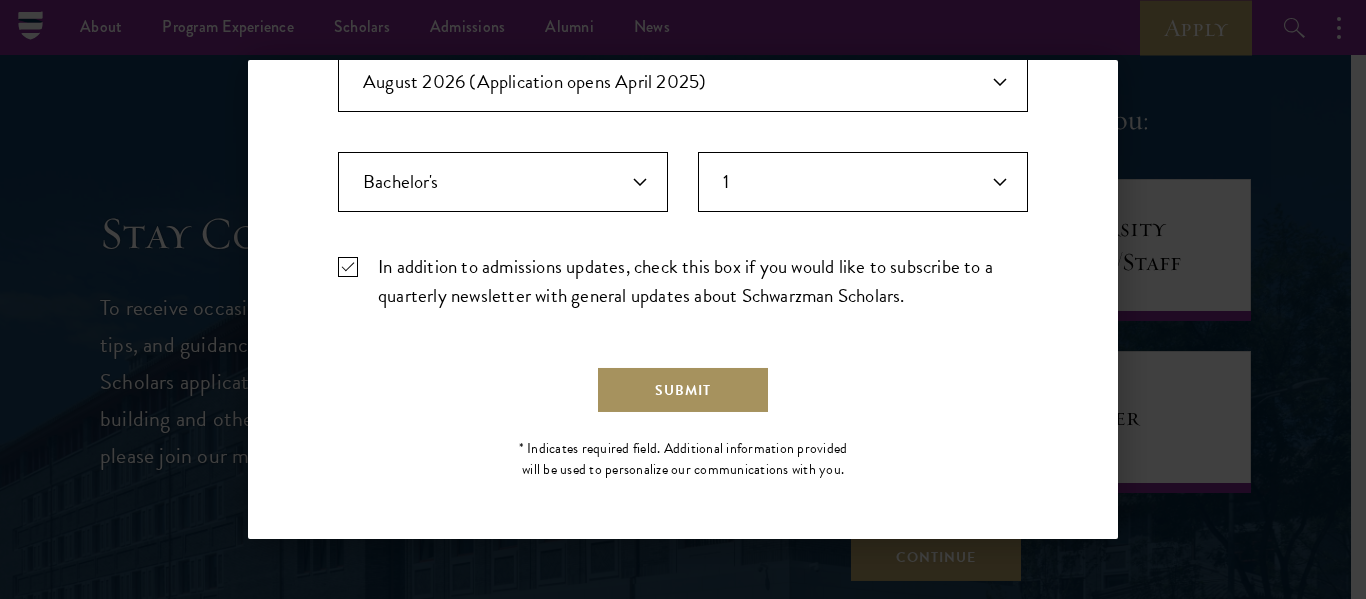 click on "Submit" at bounding box center [683, 390] 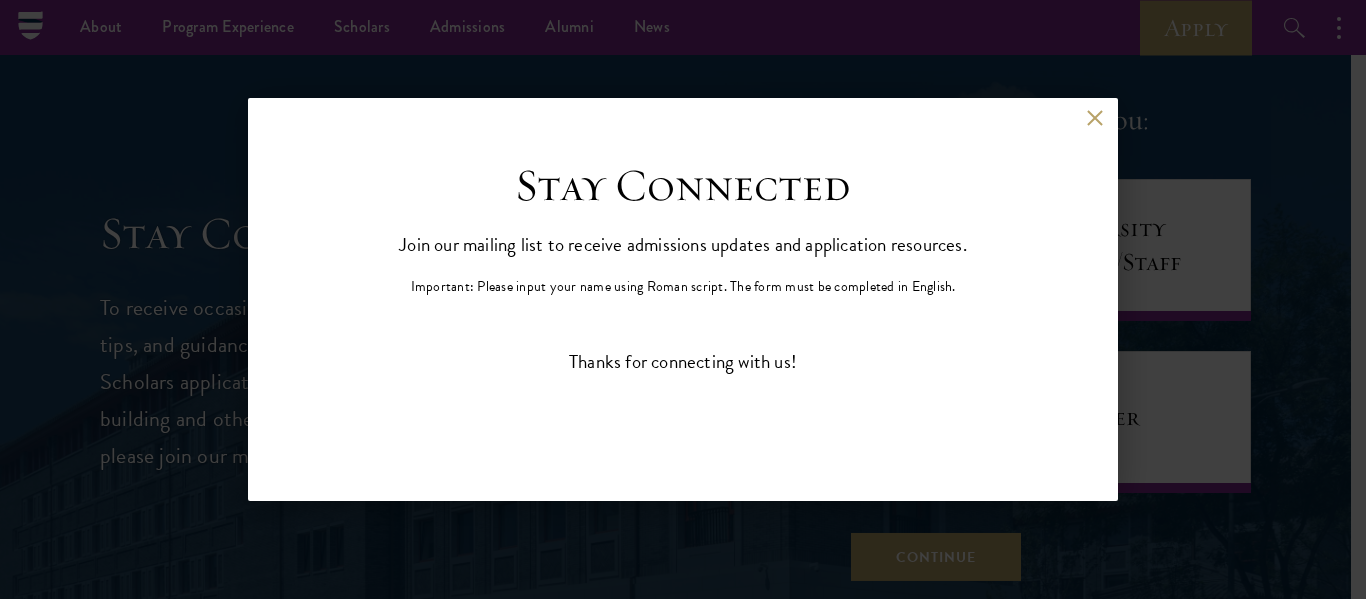 scroll, scrollTop: 7937, scrollLeft: 0, axis: vertical 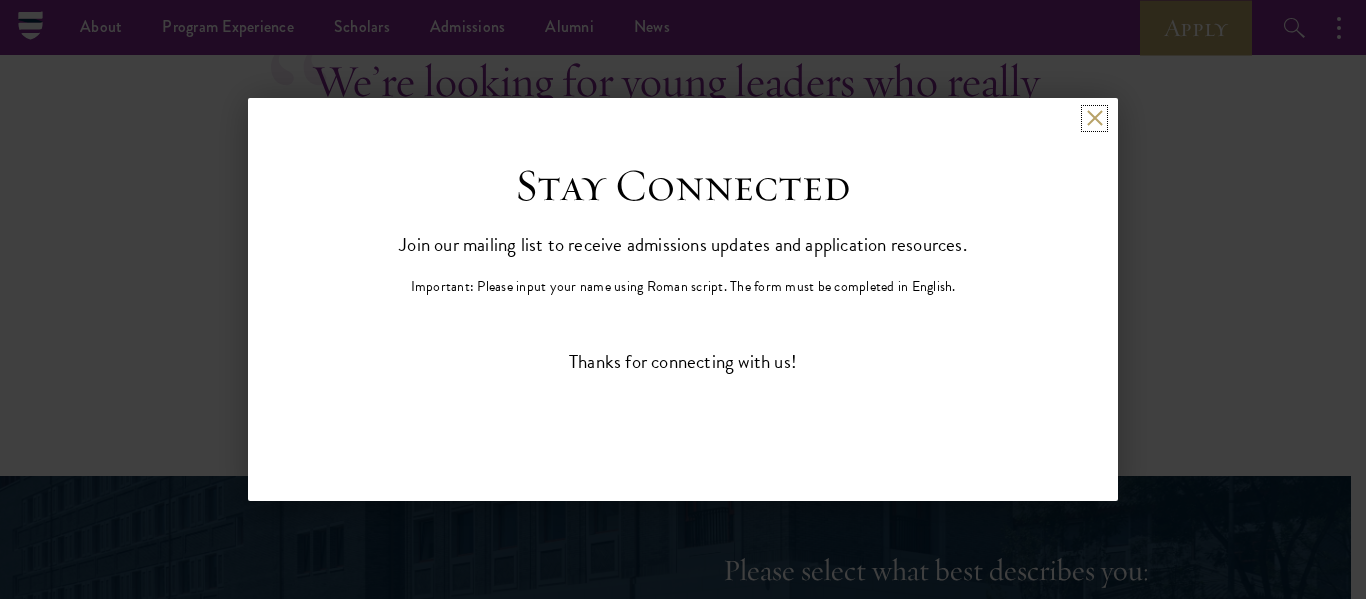 click at bounding box center [1094, 118] 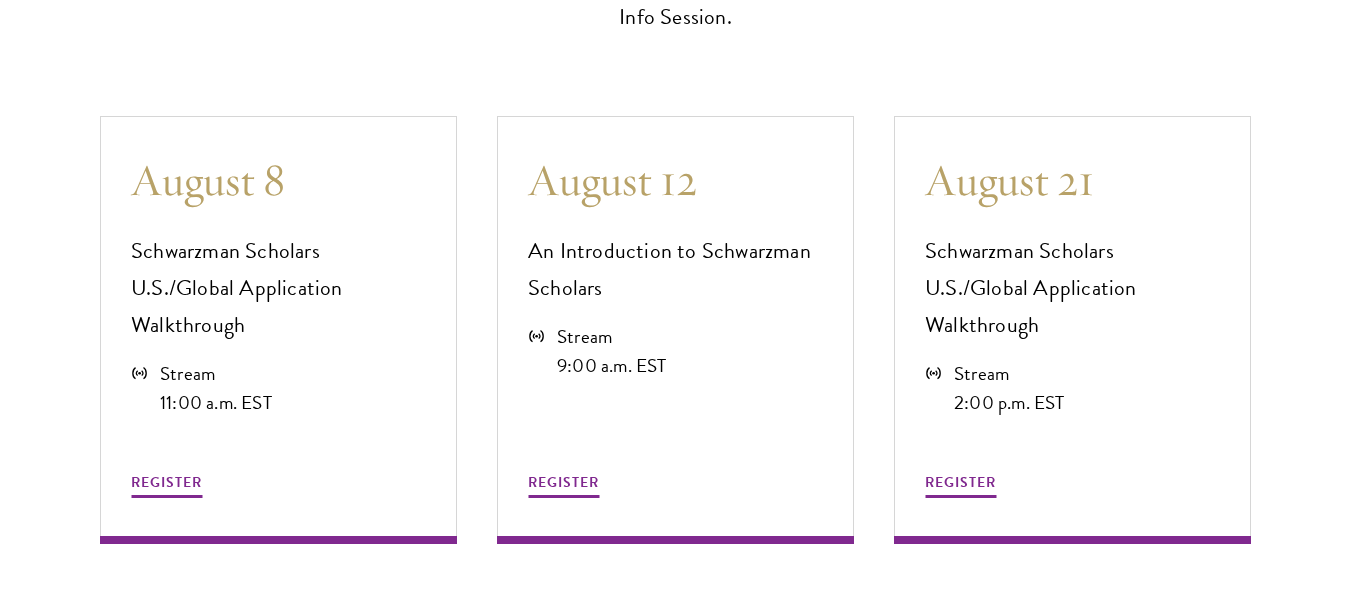 scroll, scrollTop: 5432, scrollLeft: 0, axis: vertical 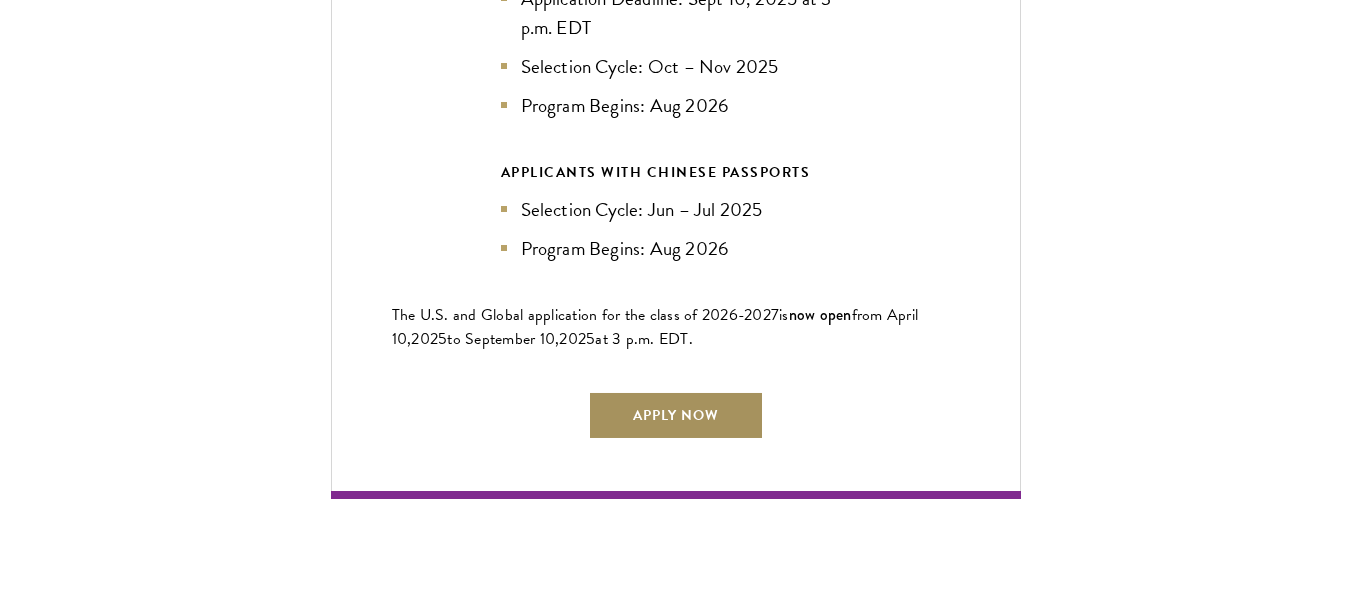 click on "Apply Now" at bounding box center [676, 415] 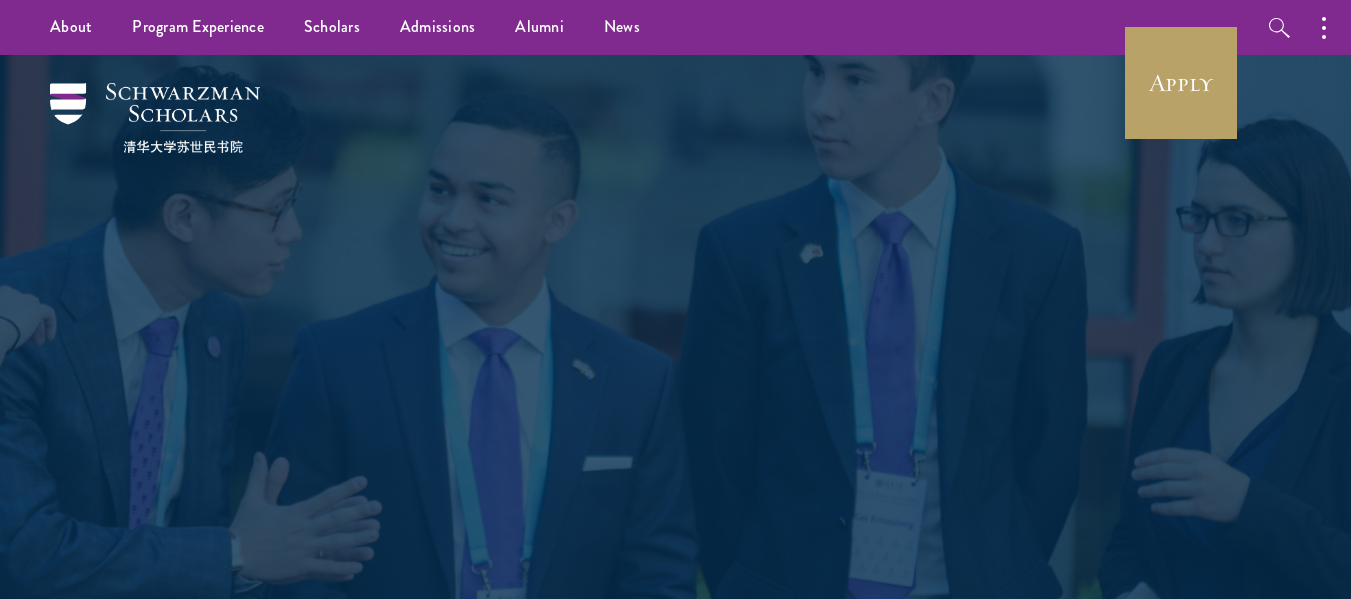 scroll, scrollTop: 0, scrollLeft: 0, axis: both 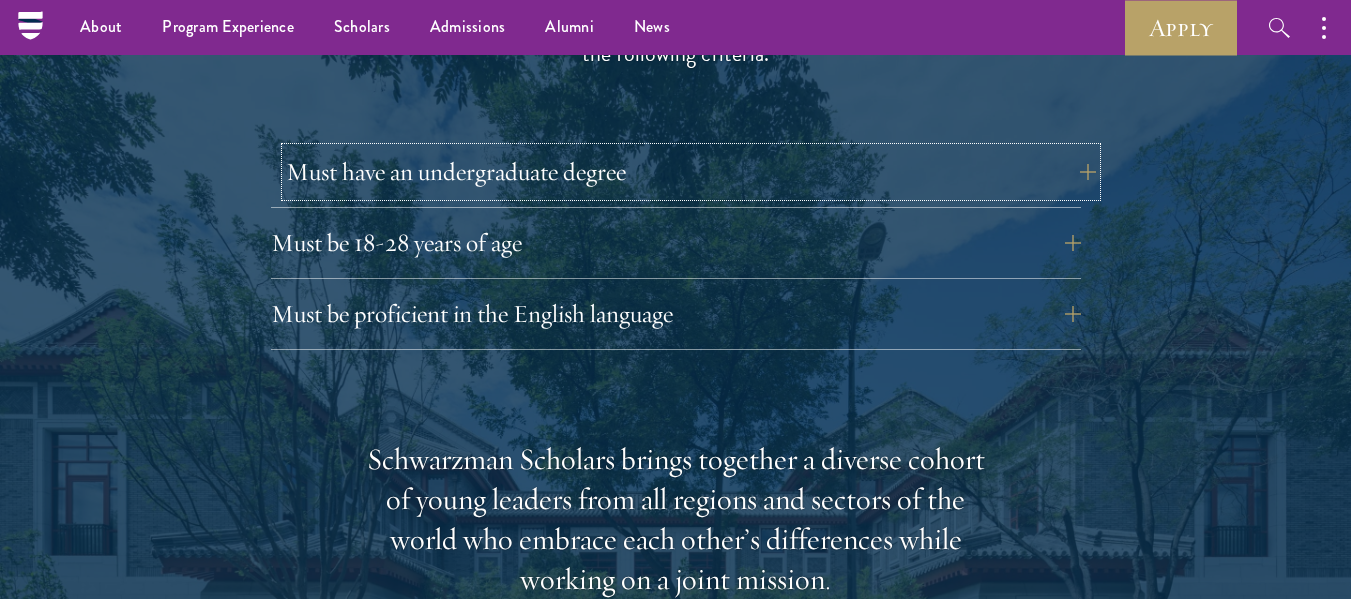 click on "Must have an undergraduate degree" at bounding box center (691, 172) 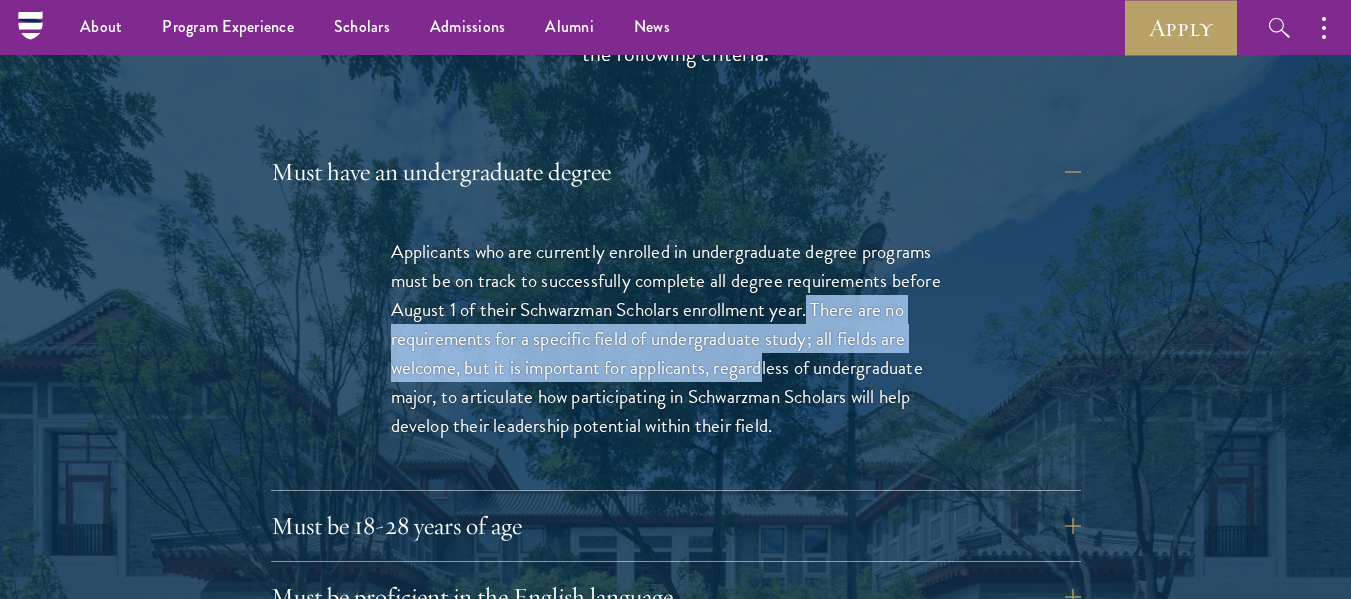 drag, startPoint x: 813, startPoint y: 307, endPoint x: 754, endPoint y: 381, distance: 94.641426 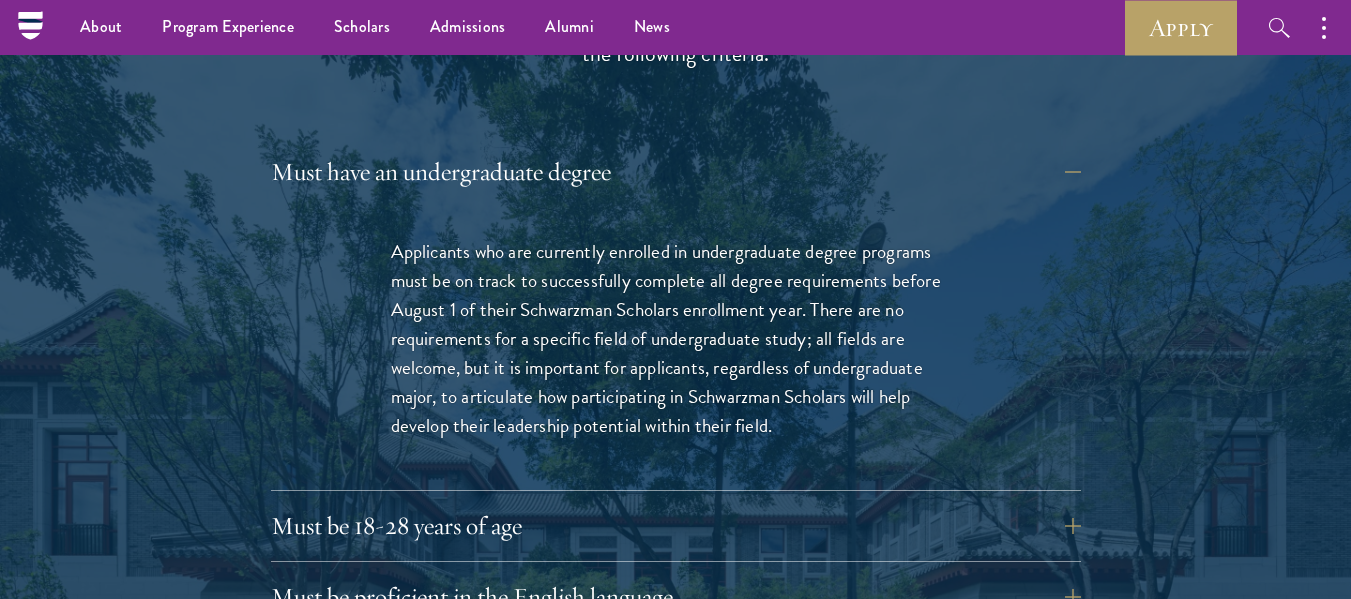 click on "Applicants who are currently enrolled in undergraduate degree programs must be on track to successfully complete all degree requirements before August 1 of their Schwarzman Scholars enrollment year. There are no requirements for a specific field of undergraduate study; all fields are welcome, but it is important for applicants, regardless of undergraduate major, to articulate how participating in Schwarzman Scholars will help develop their leadership potential within their field." at bounding box center [676, 338] 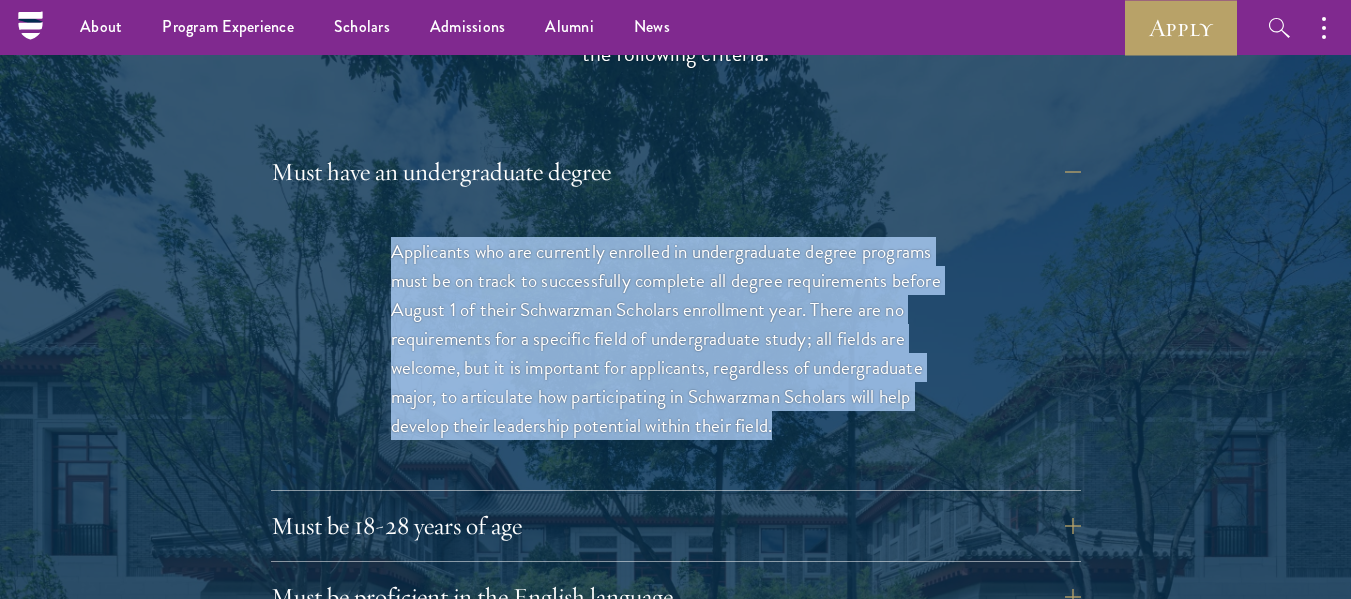 drag, startPoint x: 394, startPoint y: 259, endPoint x: 807, endPoint y: 434, distance: 448.54654 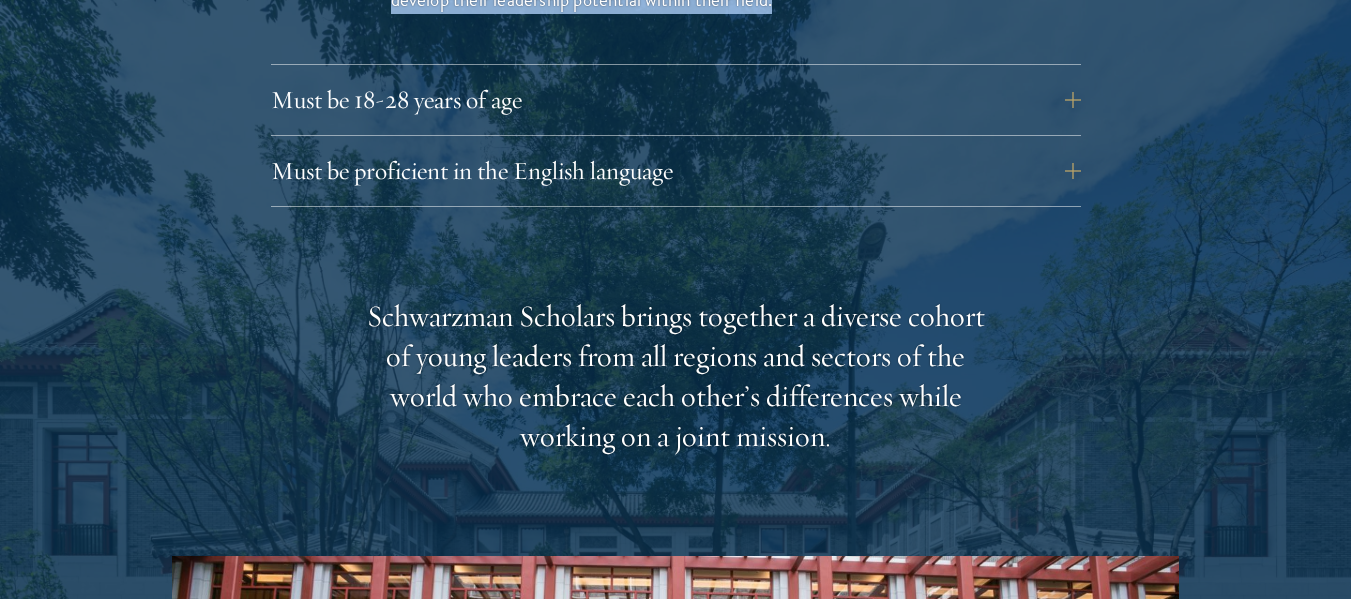 scroll, scrollTop: 3270, scrollLeft: 0, axis: vertical 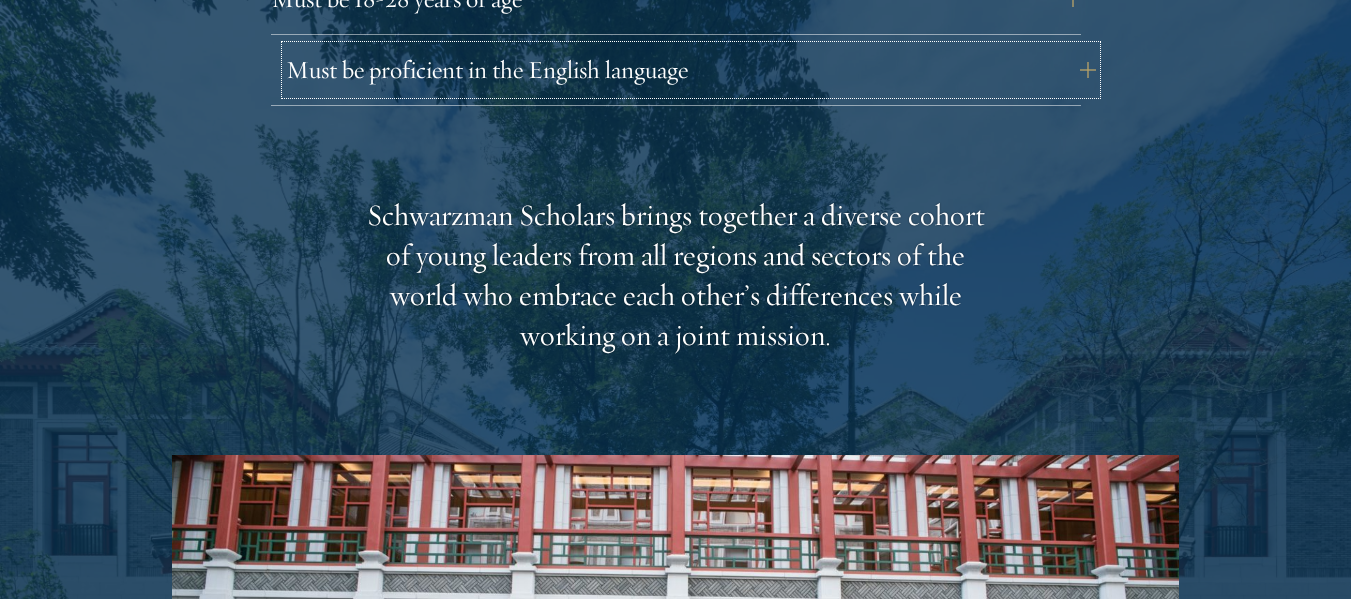 click on "Must be proficient in the English language" at bounding box center [691, 70] 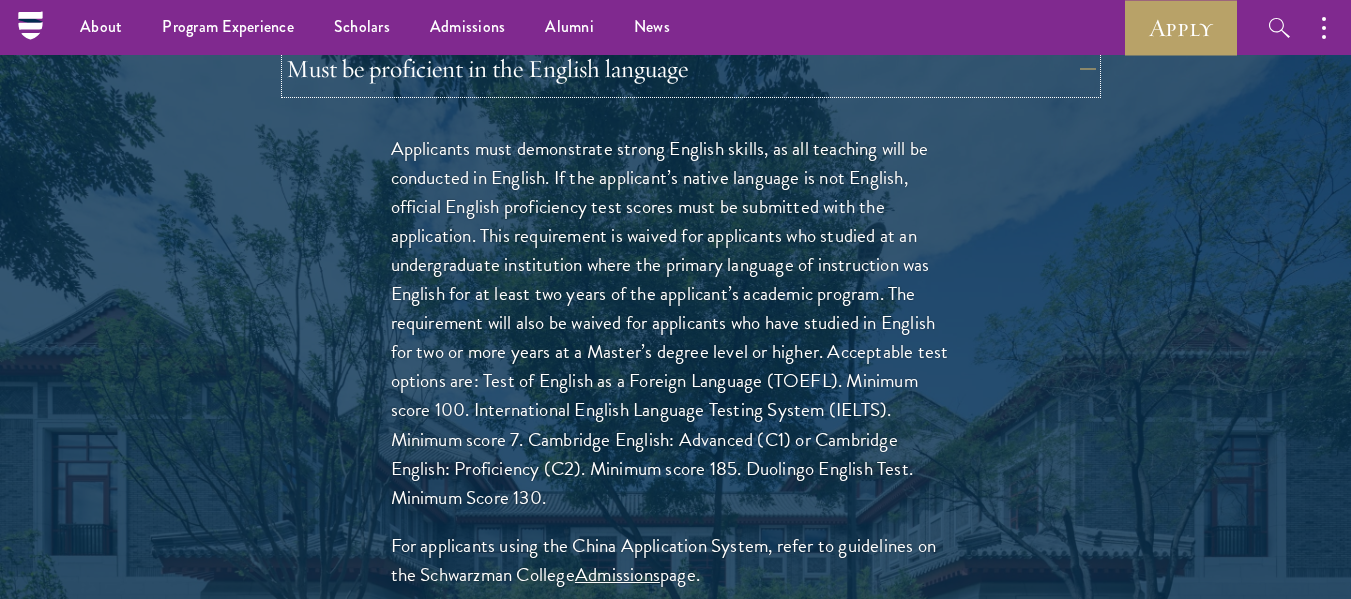 scroll, scrollTop: 2987, scrollLeft: 0, axis: vertical 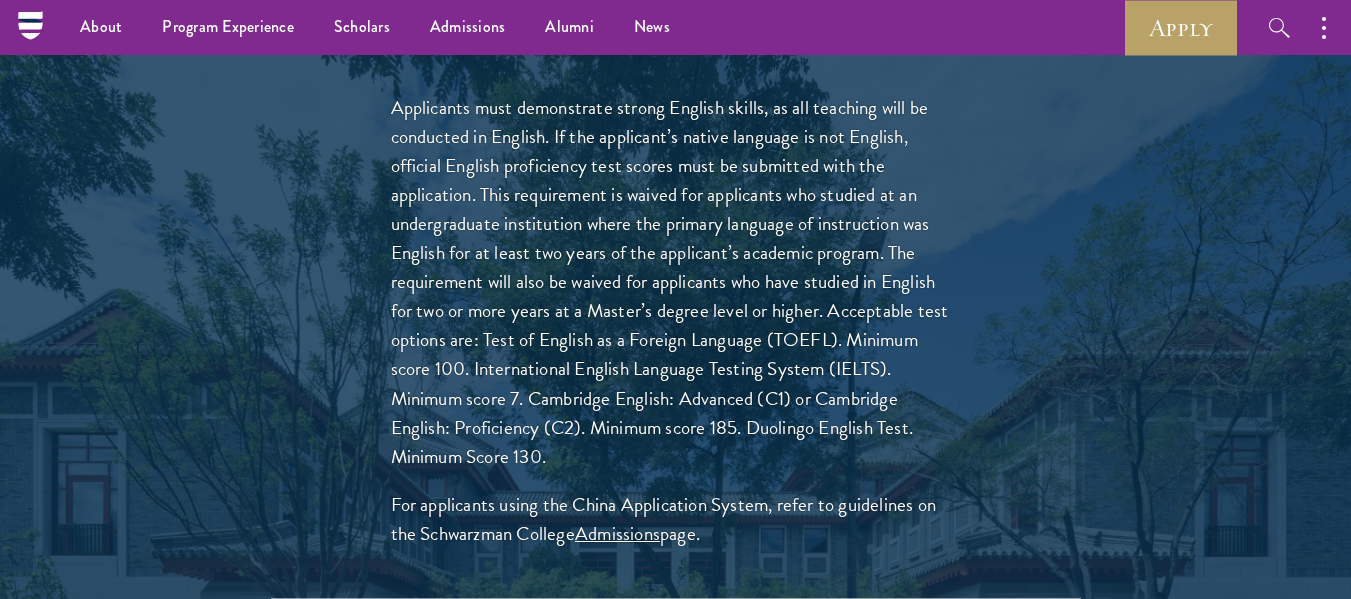 click on "Applicants must demonstrate strong English skills, as all teaching will be conducted in English. If the applicant’s native language is not English, official English proficiency test scores must be submitted with the application. This requirement is waived for applicants who studied at an undergraduate institution where the primary language of instruction was English for at least two years of the applicant’s academic program. The requirement will also be waived for applicants who have studied in English for two or more years at a Master’s degree level or higher. Acceptable test options are: Test of English as a Foreign Language (TOEFL). Minimum score 100. International English Language Testing System (IELTS). Minimum score 7. Cambridge English: Advanced (C1) or Cambridge English: Proficiency (C2). Minimum score 185. Duolingo English Test. Minimum Score 130.
For applicants using the China Application System, refer to guidelines on the Schwarzman College  Admissions  page." at bounding box center [676, 330] 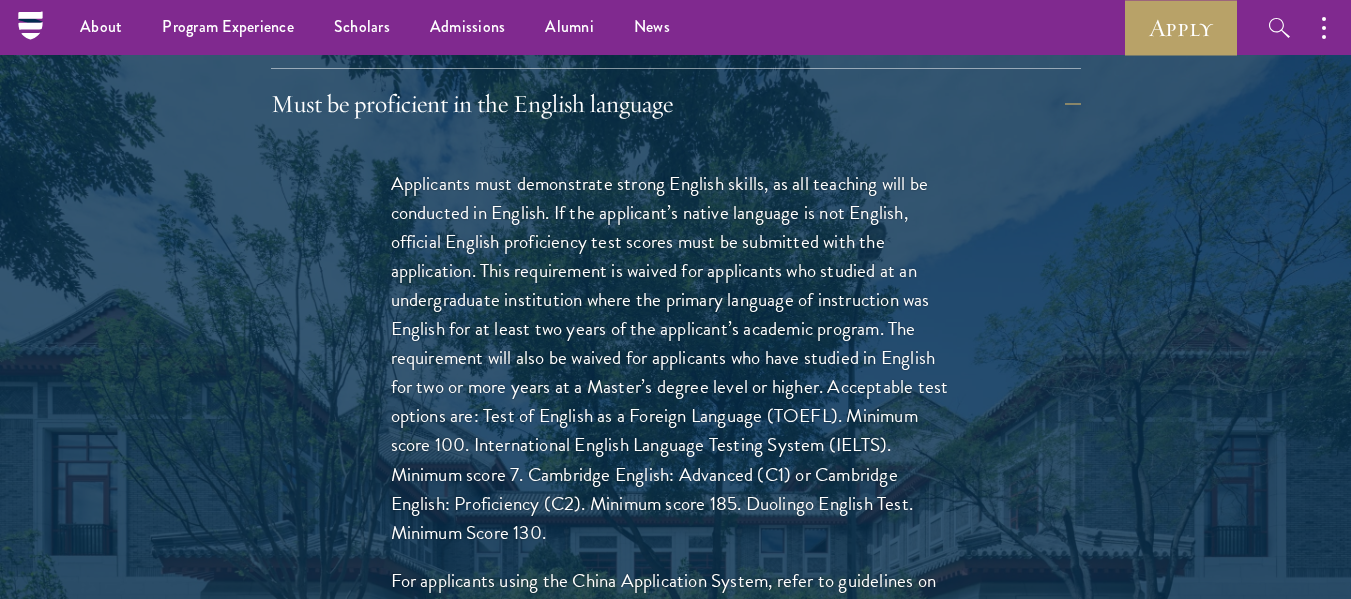 scroll, scrollTop: 2808, scrollLeft: 0, axis: vertical 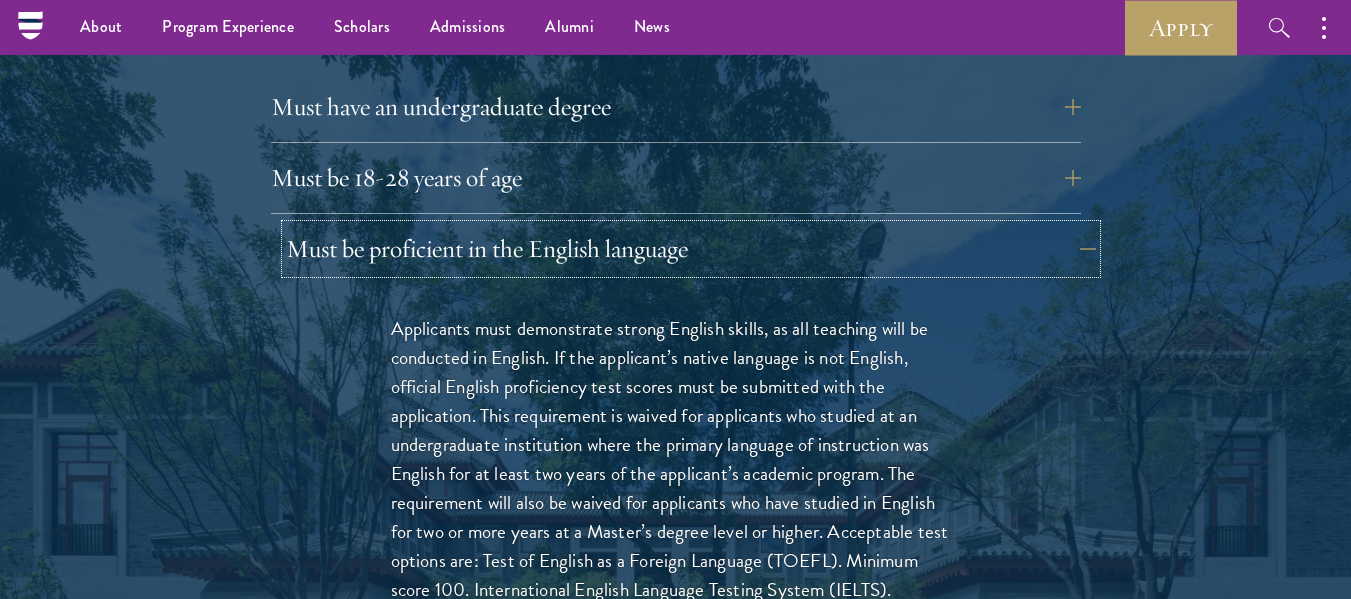 click on "Must be proficient in the English language" at bounding box center [691, 249] 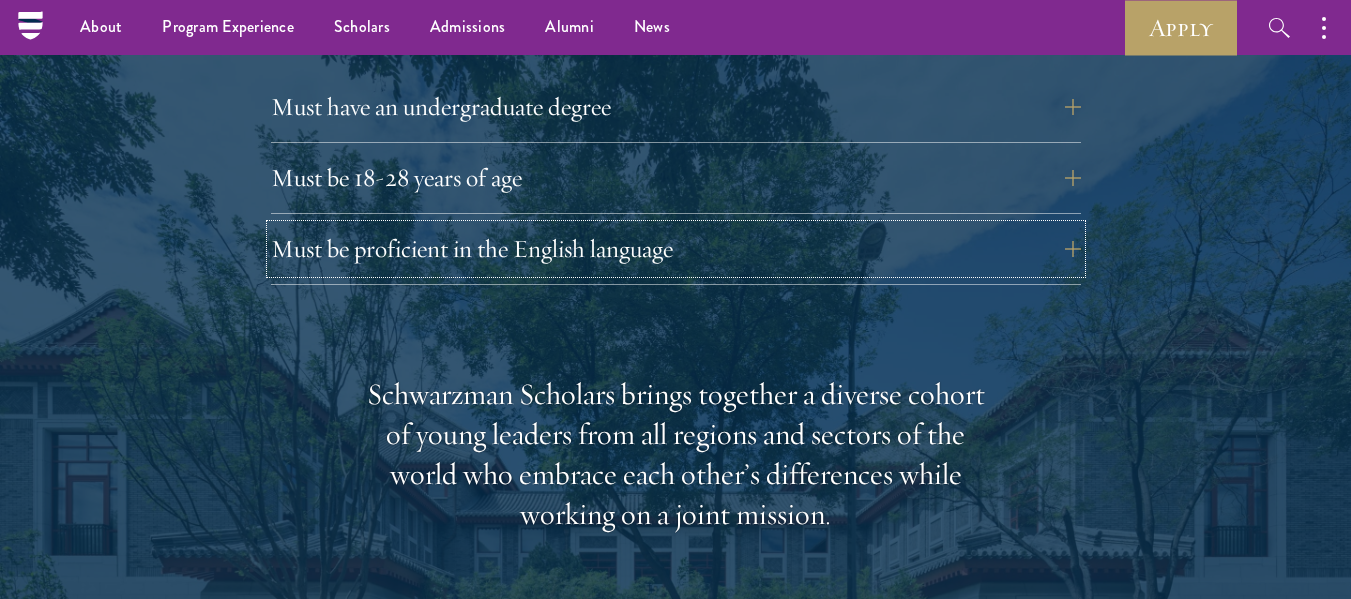 scroll, scrollTop: 2689, scrollLeft: 0, axis: vertical 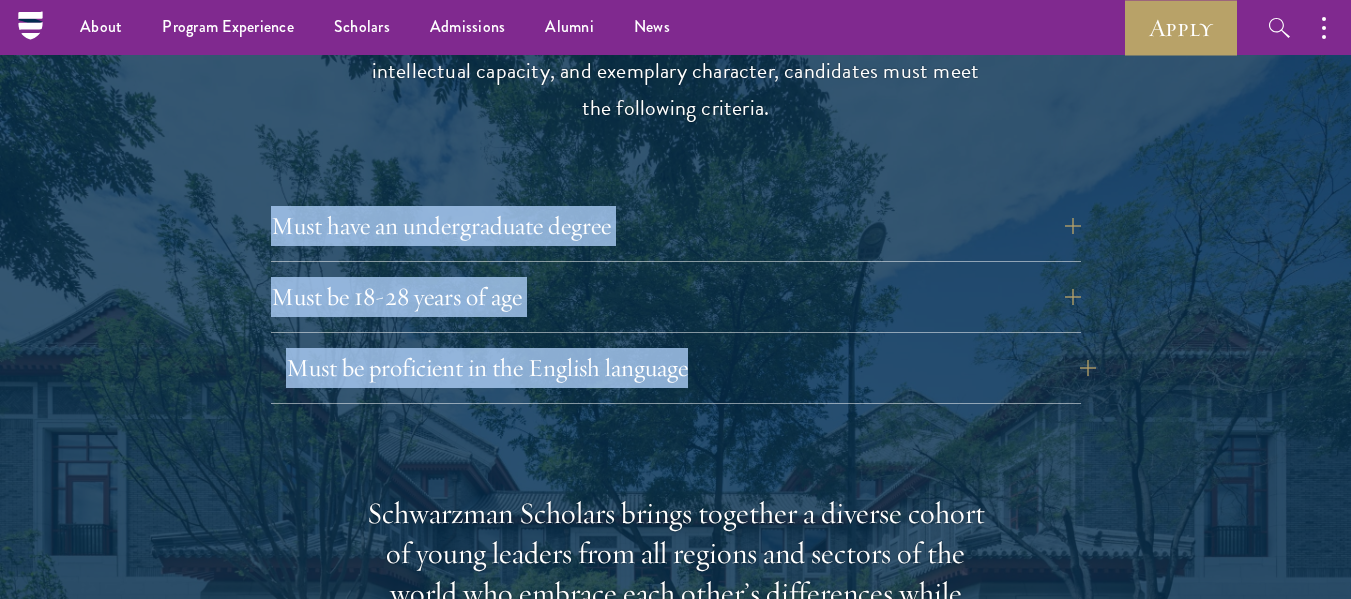 drag, startPoint x: 210, startPoint y: 221, endPoint x: 715, endPoint y: 376, distance: 528.25183 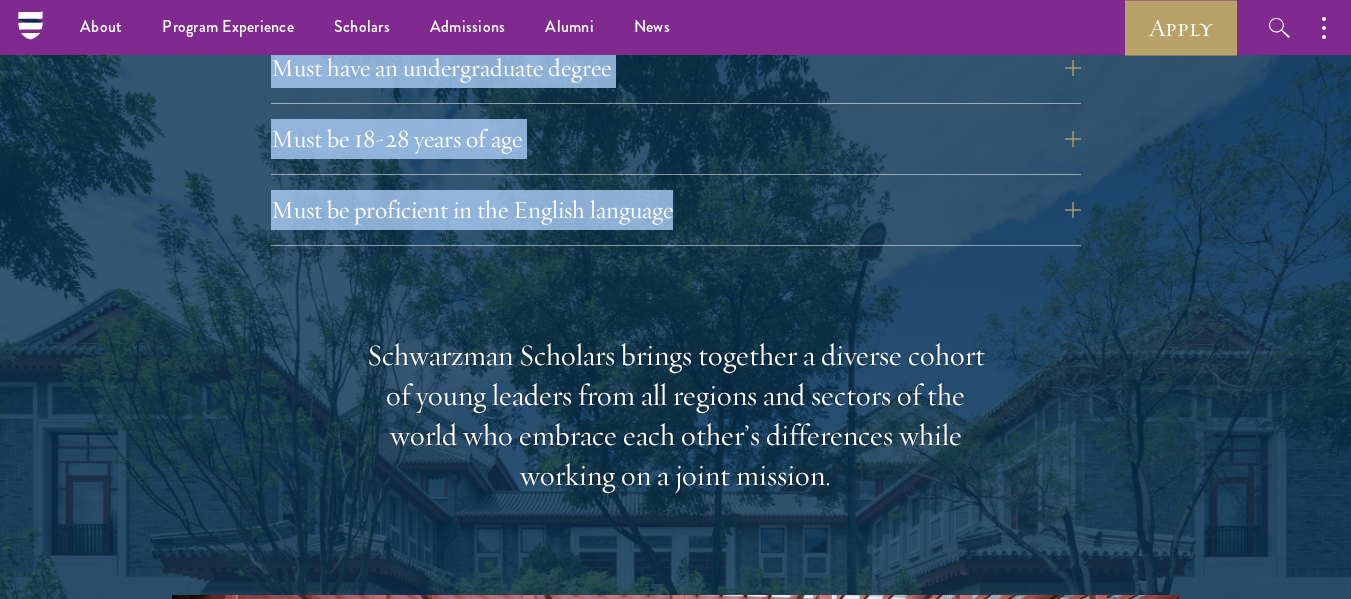 scroll, scrollTop: 2768, scrollLeft: 0, axis: vertical 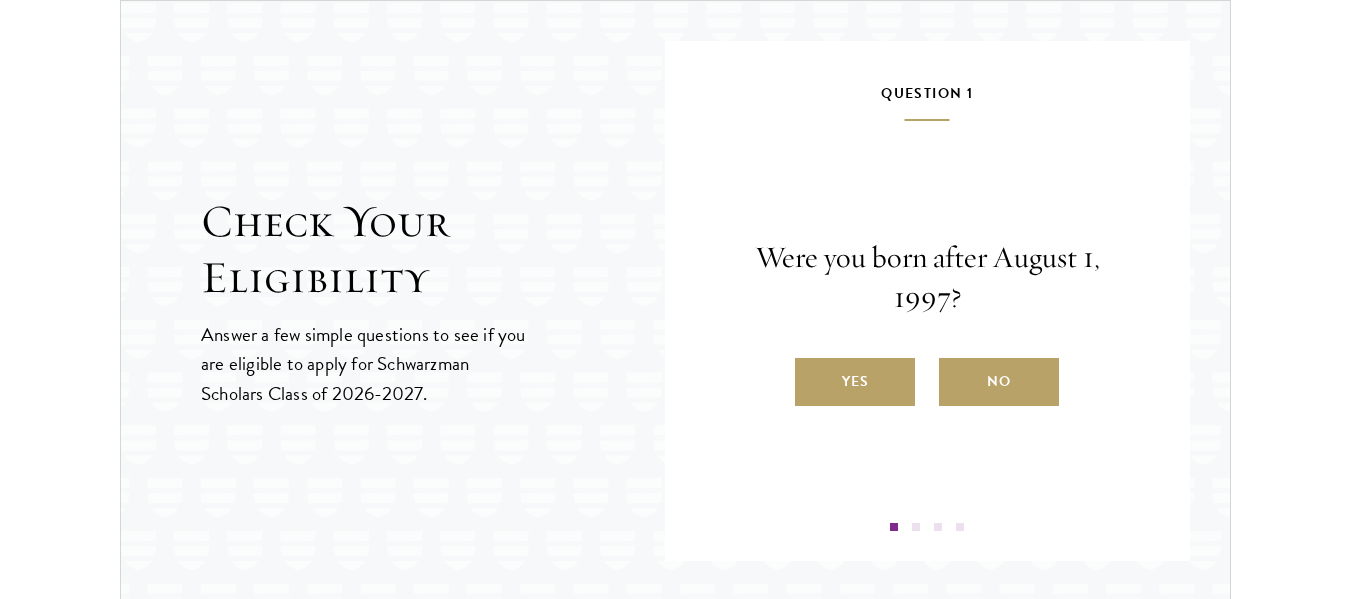 click on "Check Your  Eligibility
Answer a few simple questions to see if you are eligible to apply for Schwarzman Scholars Class of 2026-2027.
Question 1
Were you born after August 1, 1997?
Yes
No
Question 2
Will you have earned an undergraduate degree by August 1, 2026?
Yes
No
Back
Question 3
Are you a native English speaker or have you studied for at least two years in English during an undergraduate or graduate degree program?
Yes
No
Back
Question 4  Yes" at bounding box center [675, 301] 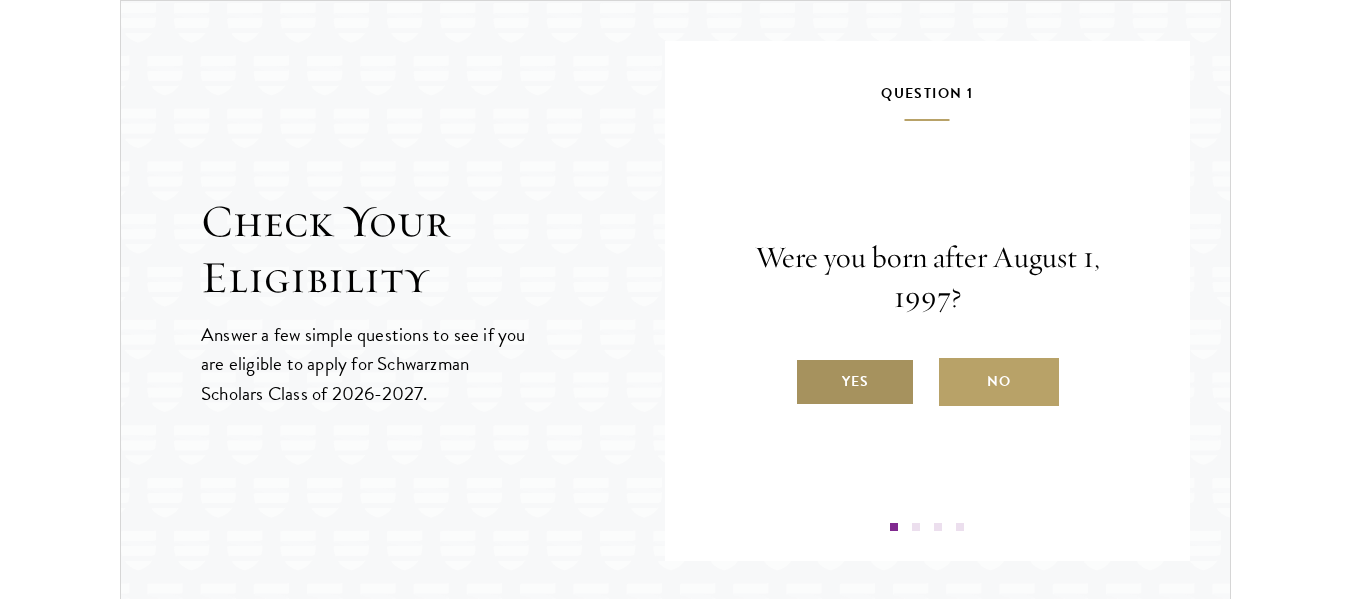 click on "Yes" at bounding box center [855, 382] 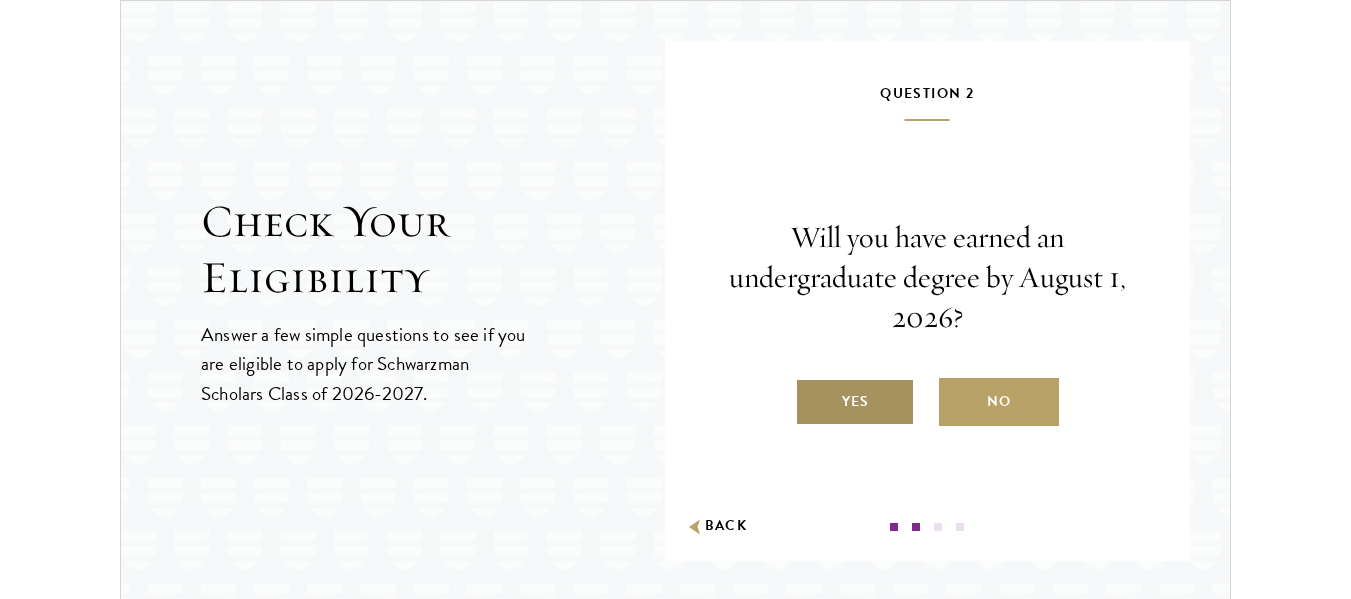 click on "Yes" at bounding box center [855, 402] 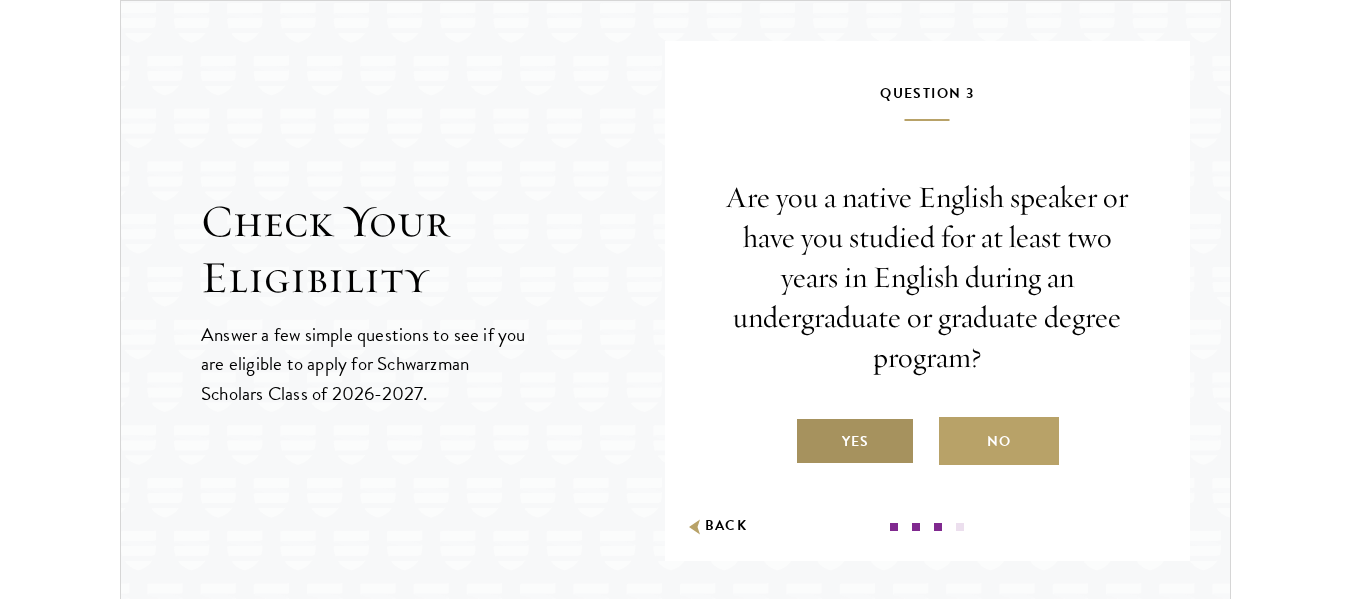 click on "Yes" at bounding box center [855, 441] 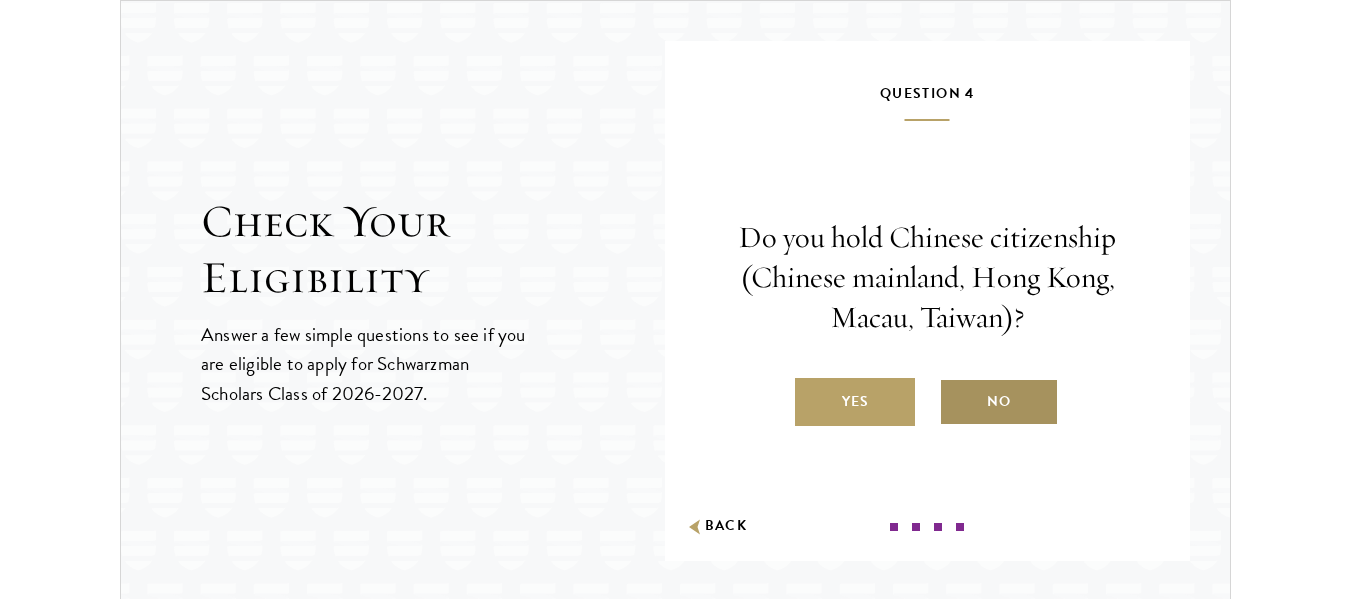 click on "No" at bounding box center (999, 402) 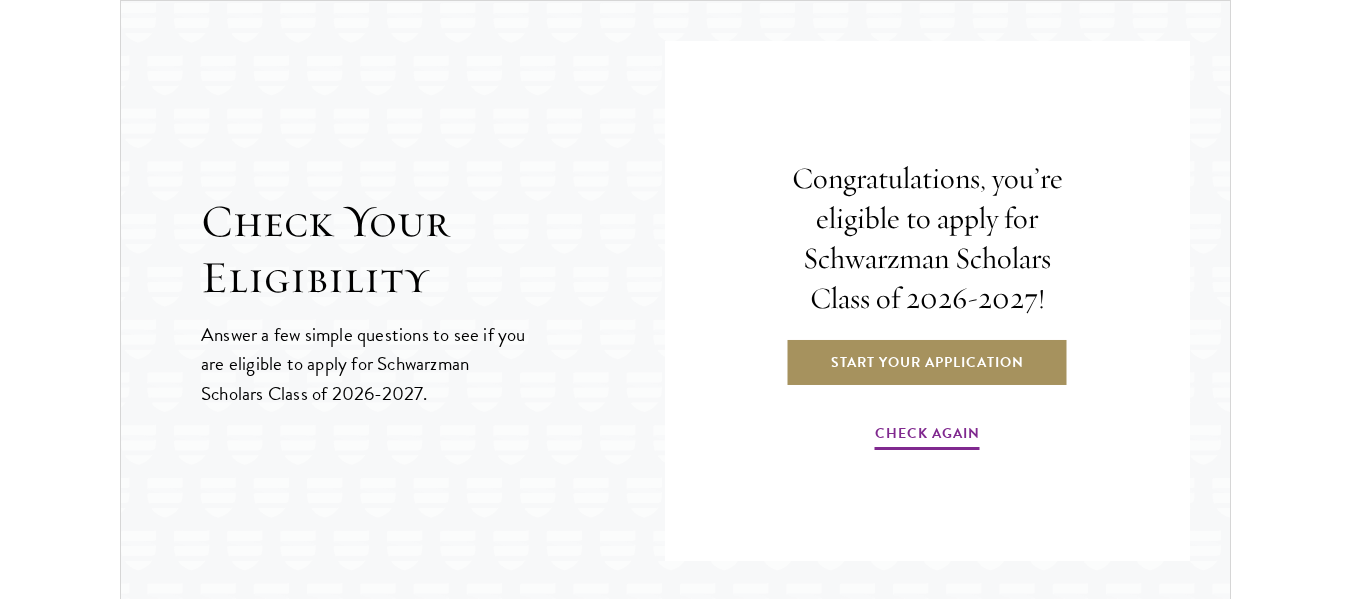 click on "Start Your Application" at bounding box center (927, 362) 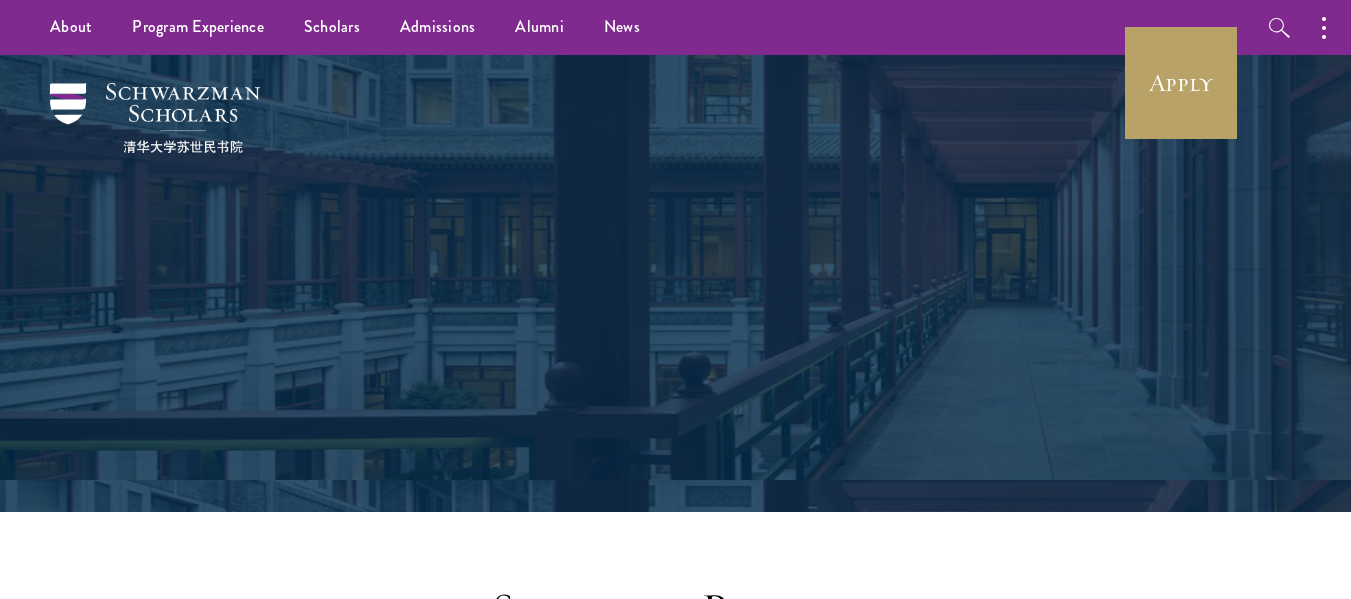 scroll, scrollTop: 0, scrollLeft: 0, axis: both 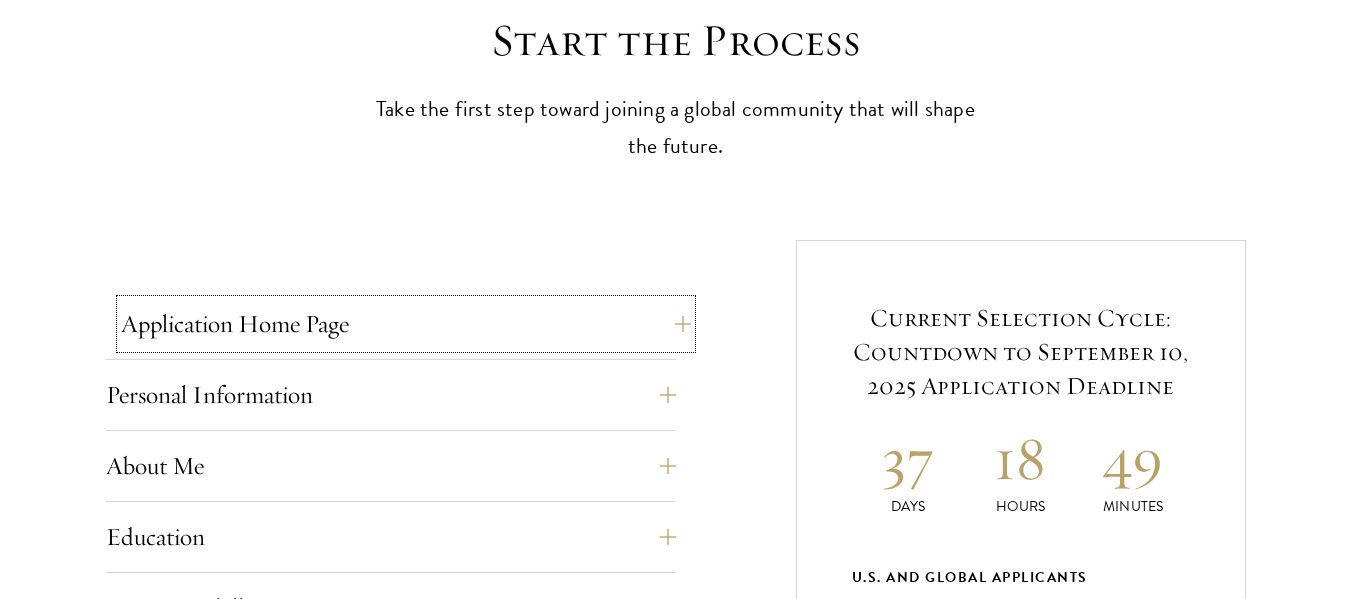 click on "Application Home Page" at bounding box center (406, 324) 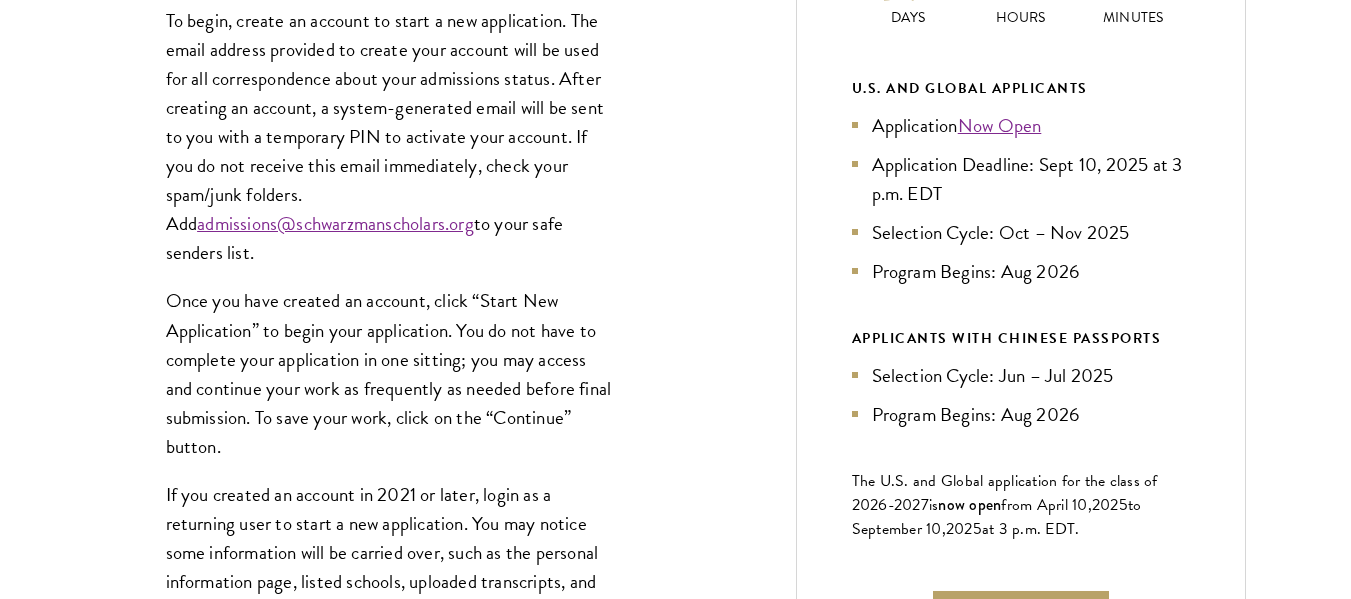scroll, scrollTop: 1068, scrollLeft: 0, axis: vertical 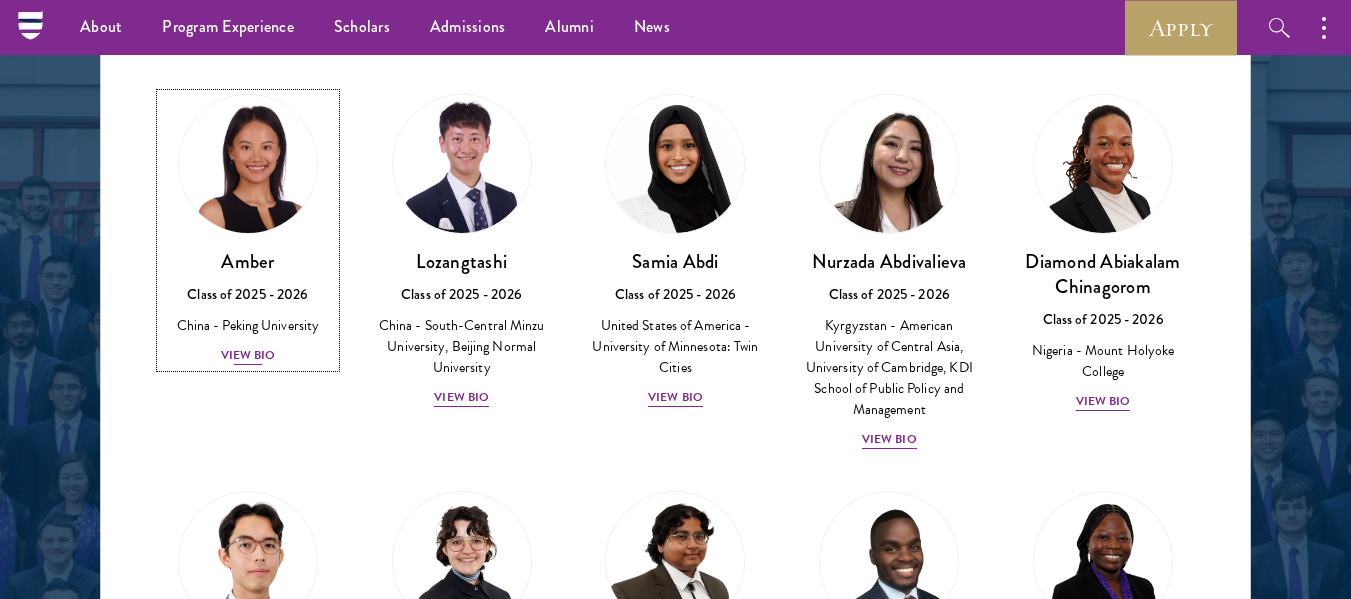 click on "View Bio" at bounding box center [248, 355] 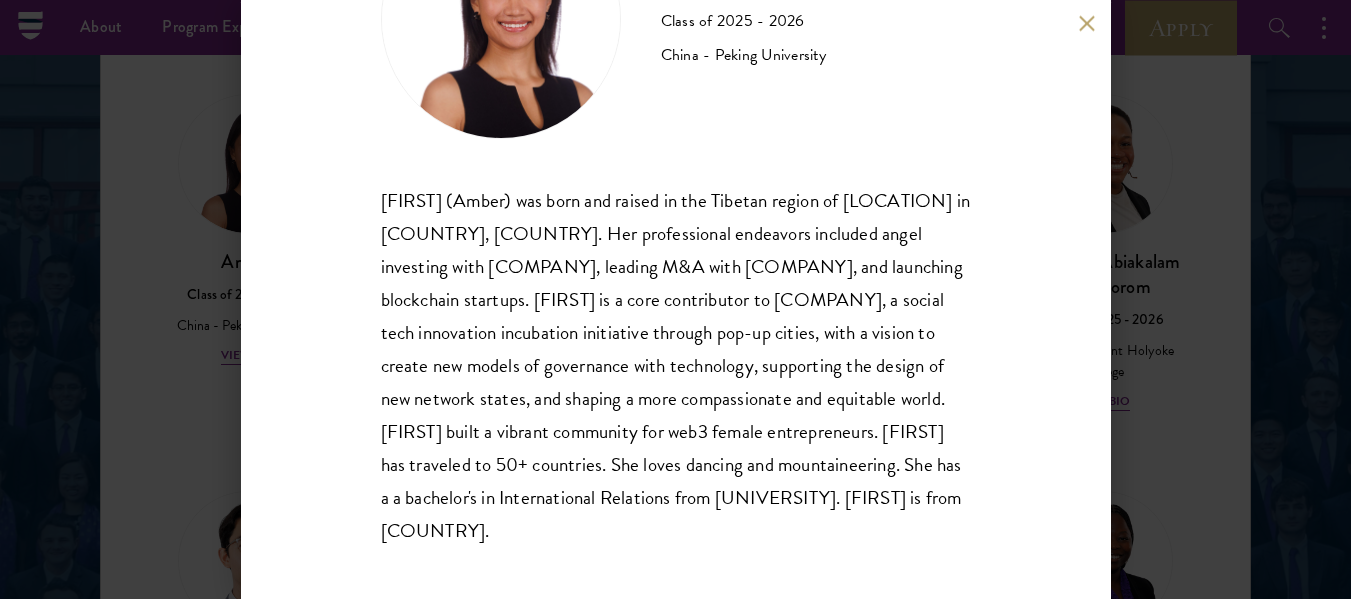 scroll, scrollTop: 169, scrollLeft: 0, axis: vertical 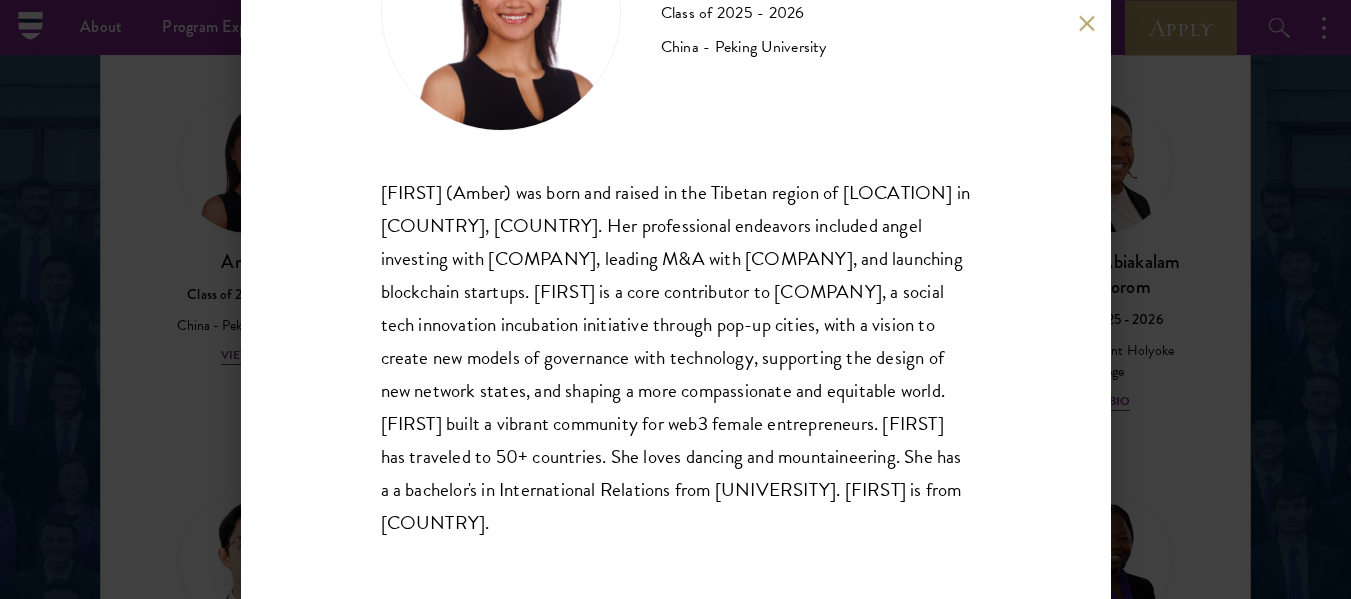click at bounding box center [1087, 23] 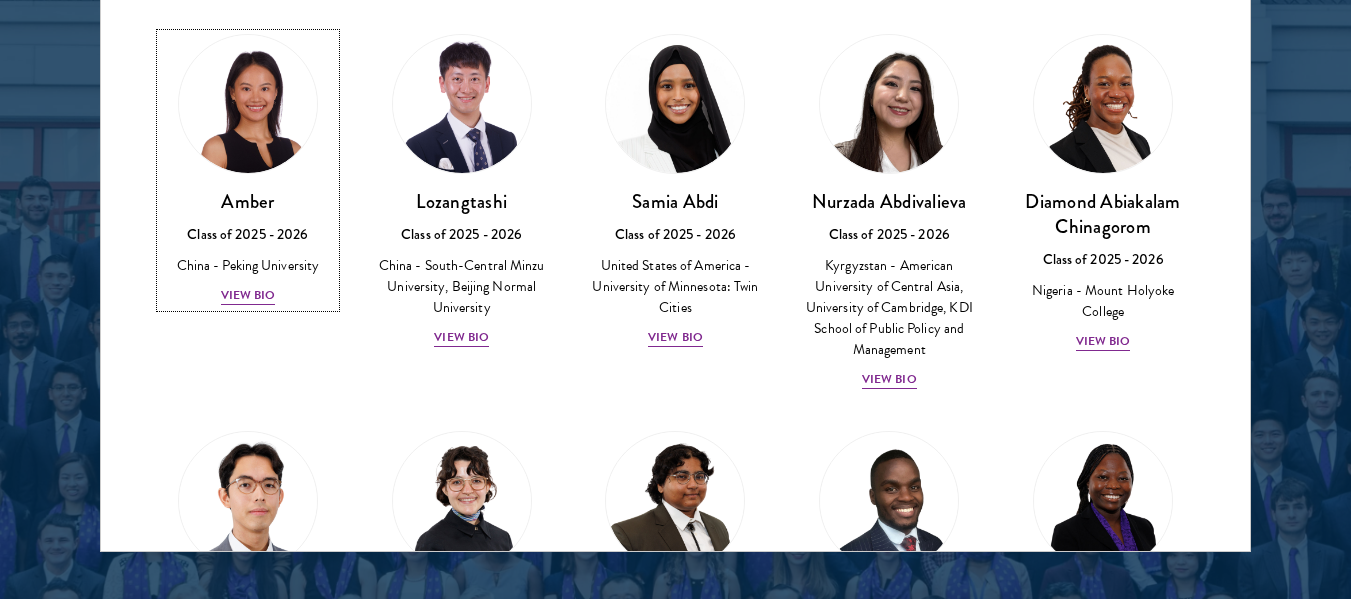 scroll, scrollTop: 2674, scrollLeft: 0, axis: vertical 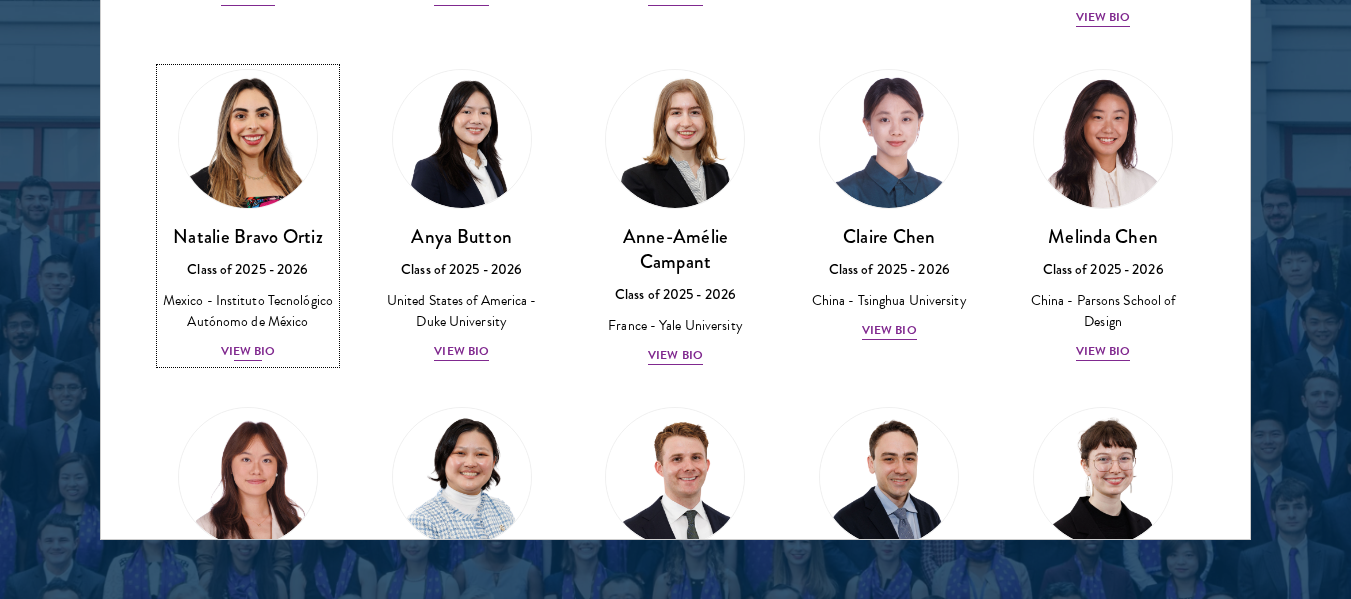 click on "View Bio" at bounding box center (248, 351) 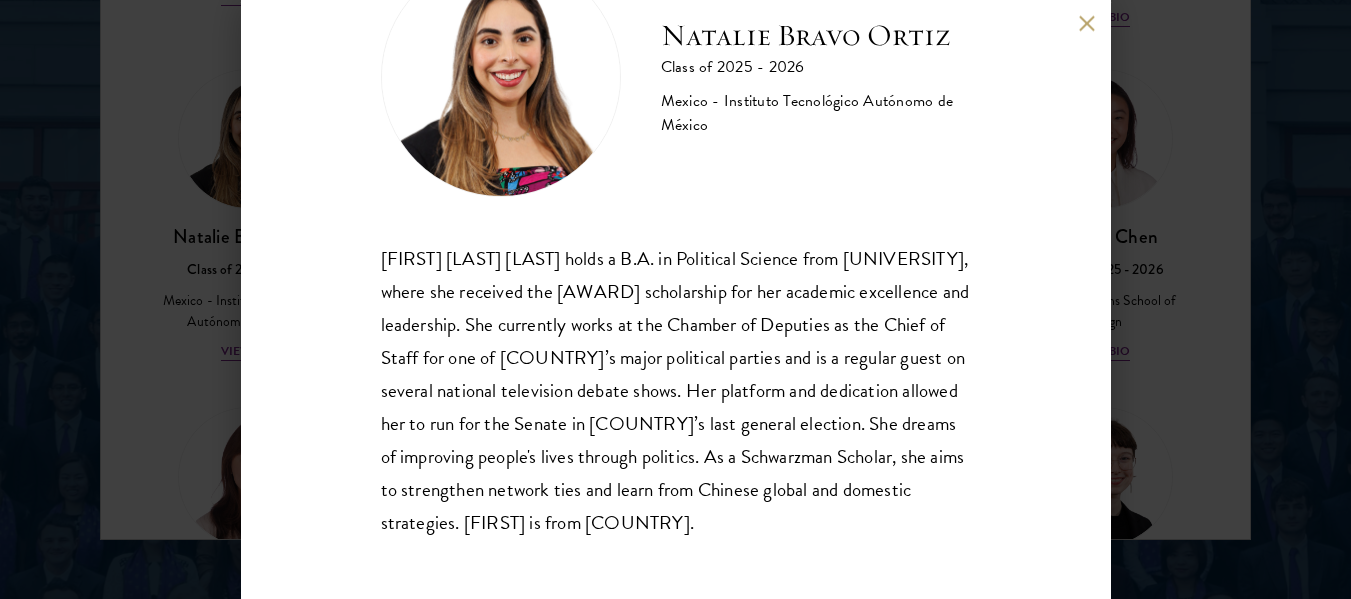 scroll, scrollTop: 136, scrollLeft: 0, axis: vertical 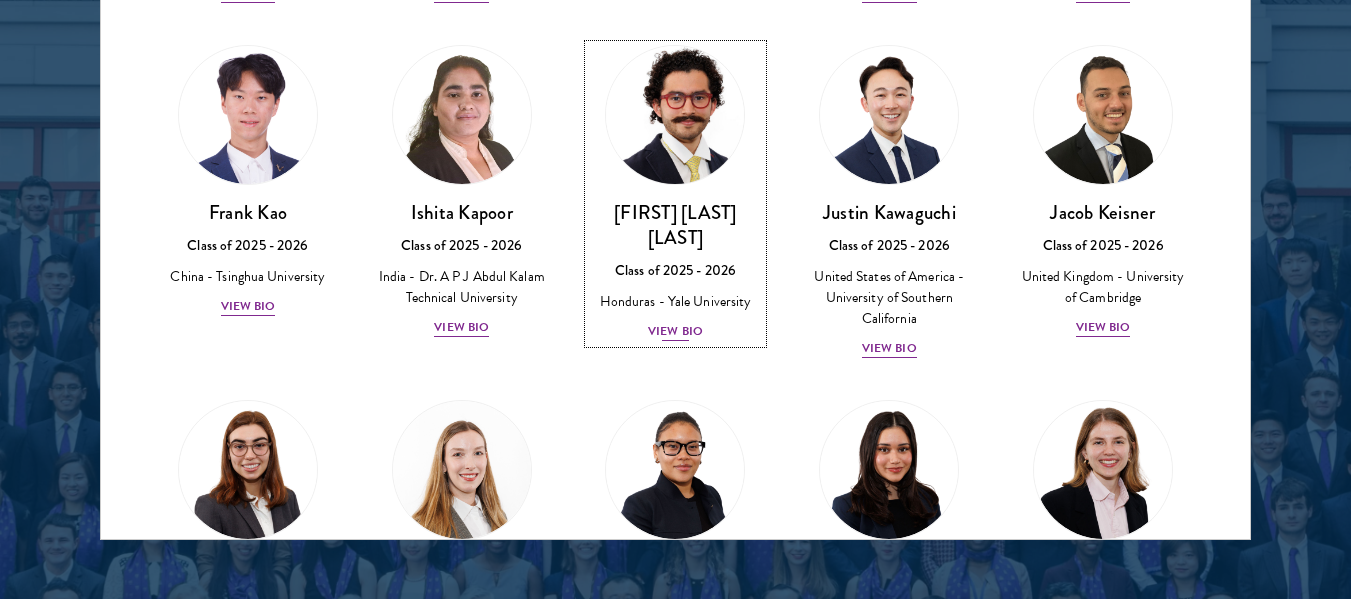 click on "View Bio" at bounding box center [675, 331] 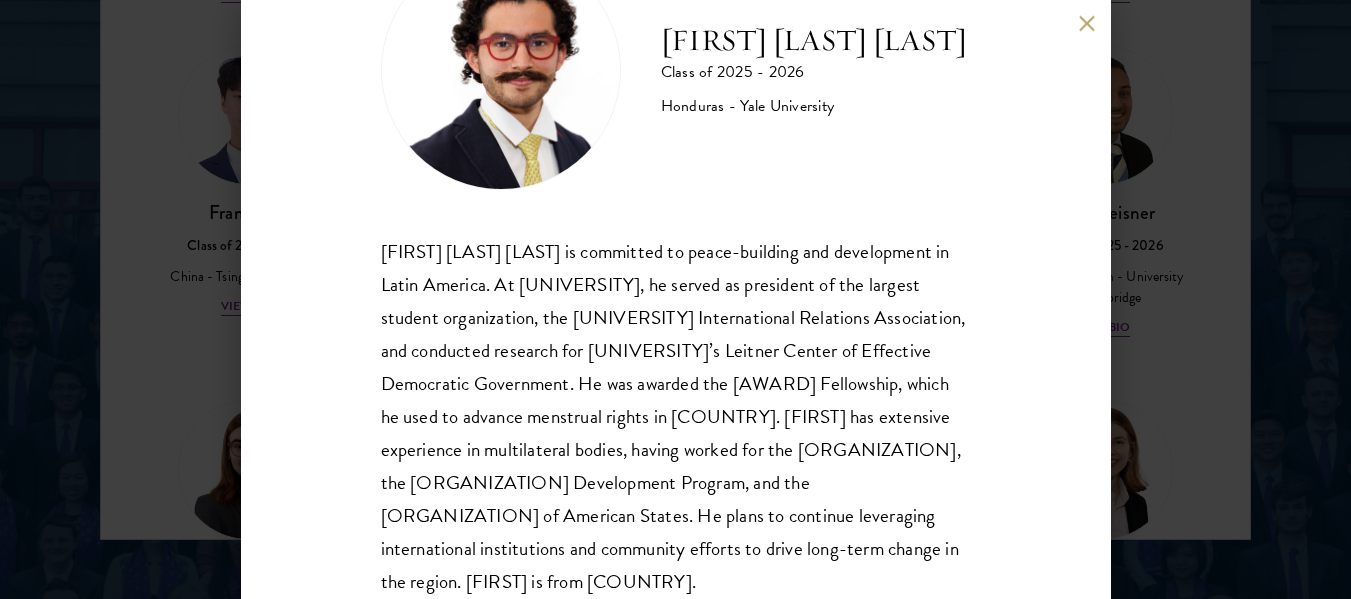 scroll, scrollTop: 169, scrollLeft: 0, axis: vertical 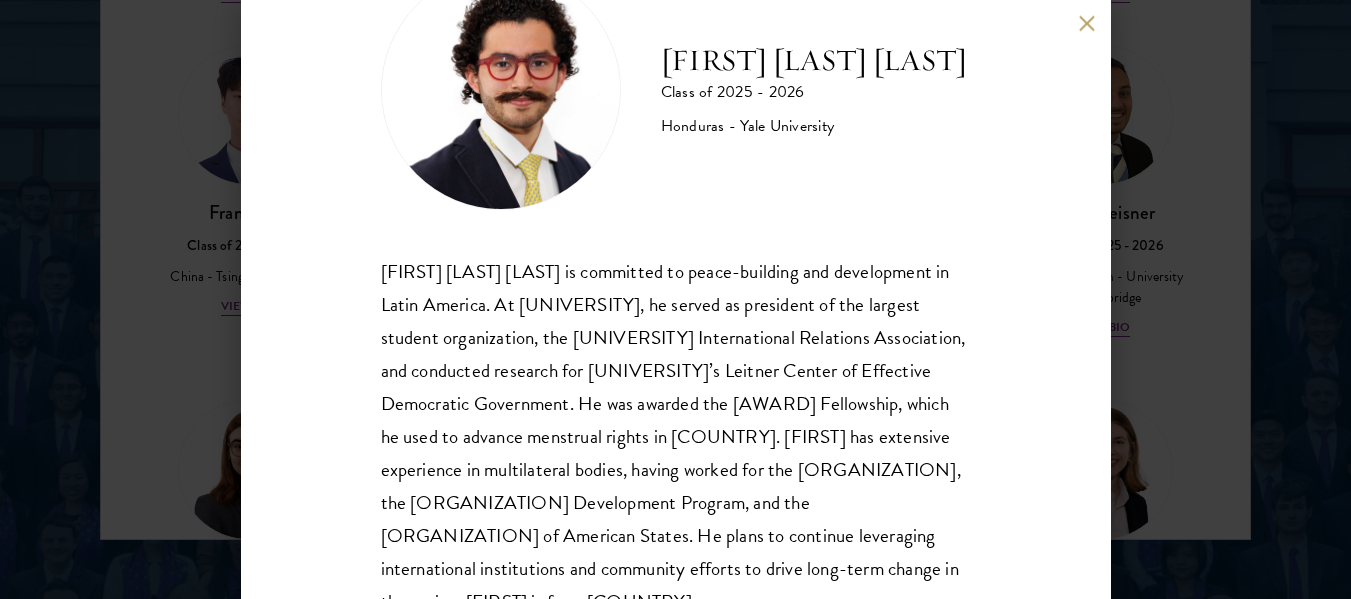 click at bounding box center (1087, 23) 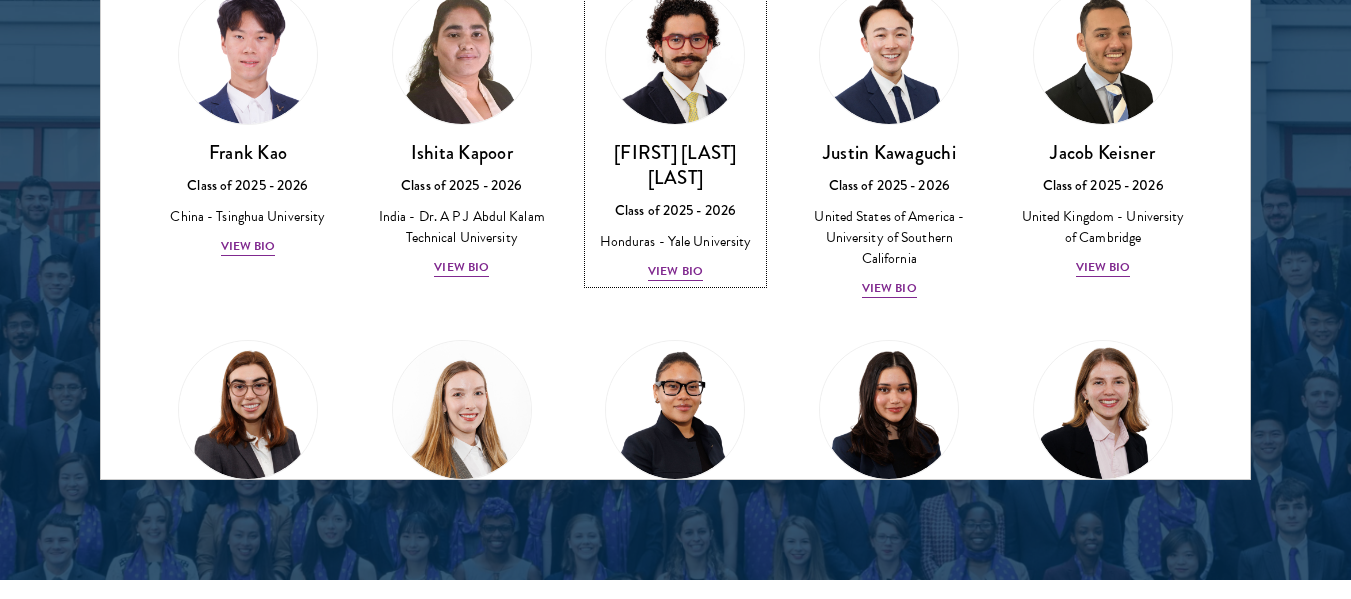 scroll, scrollTop: 2782, scrollLeft: 0, axis: vertical 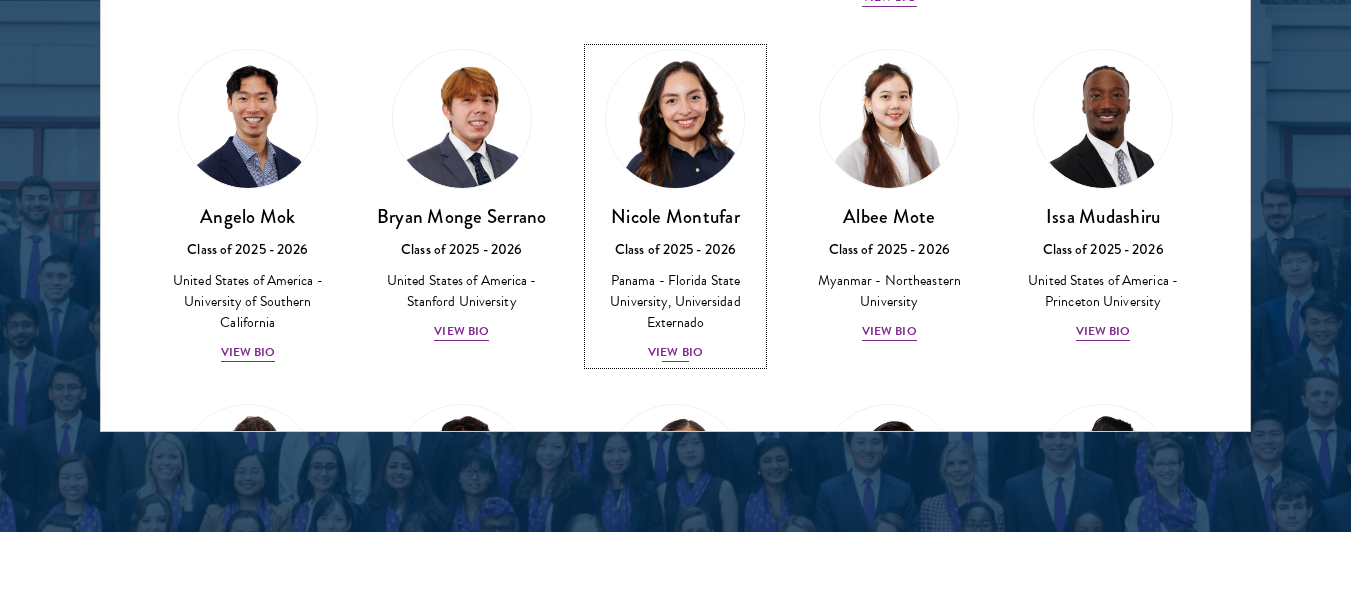 click on "View Bio" at bounding box center [675, 352] 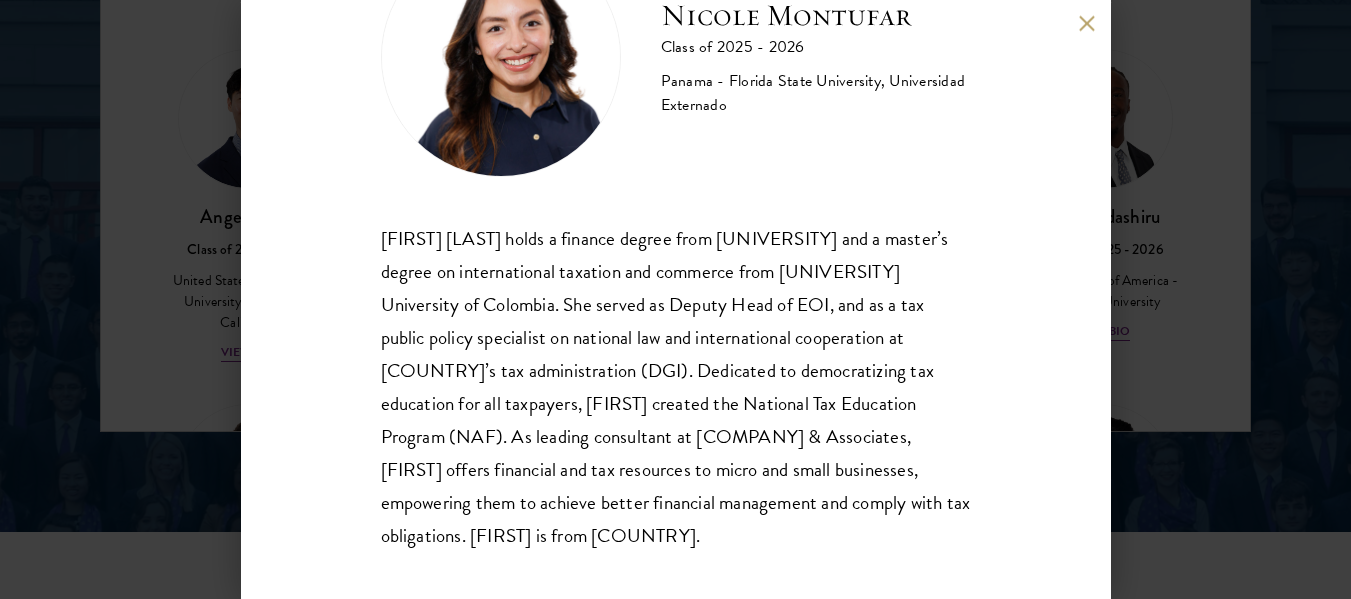 scroll, scrollTop: 136, scrollLeft: 0, axis: vertical 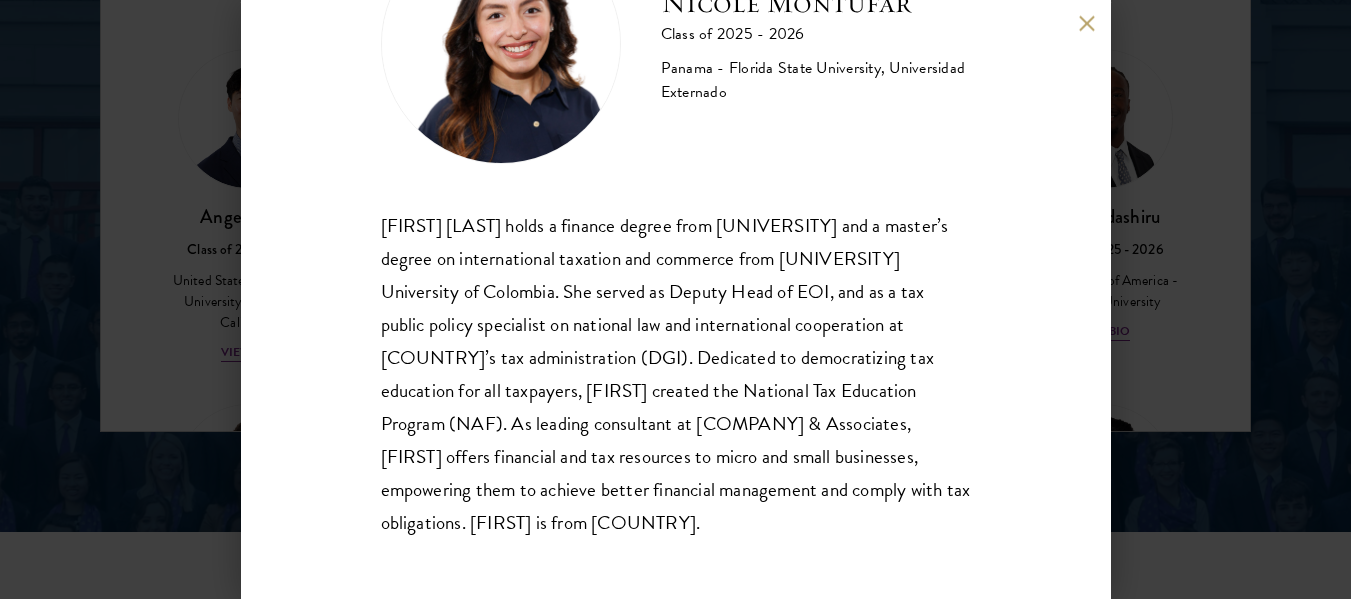click at bounding box center (1087, 23) 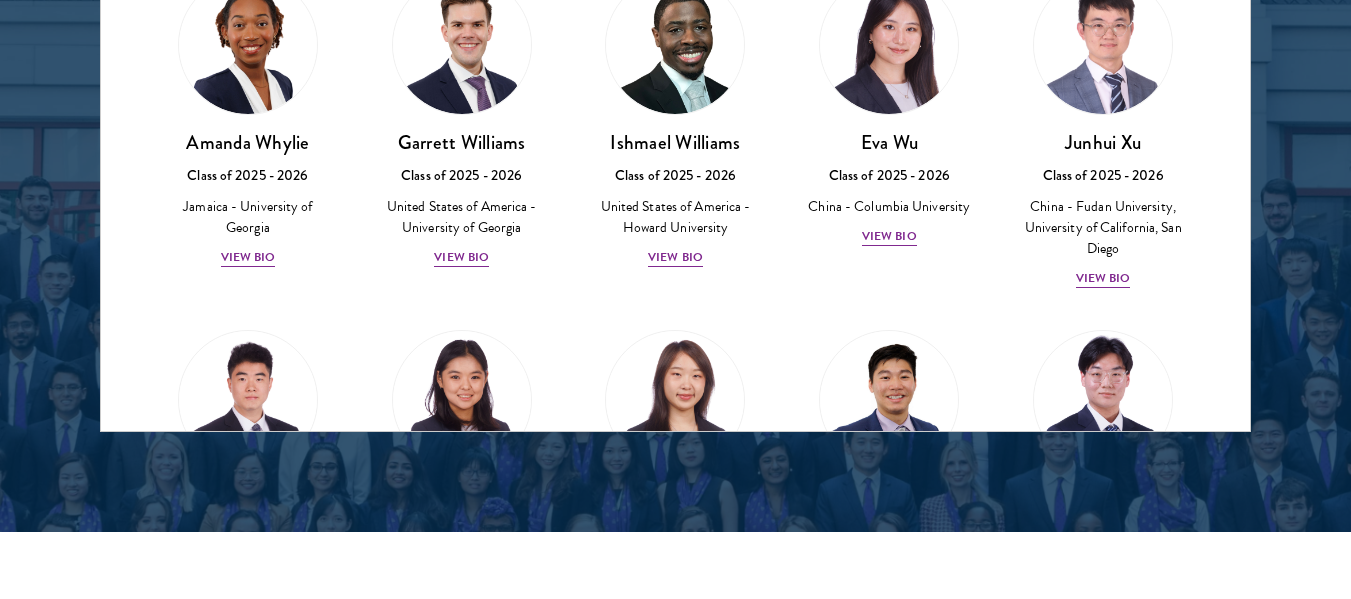 scroll, scrollTop: 9439, scrollLeft: 0, axis: vertical 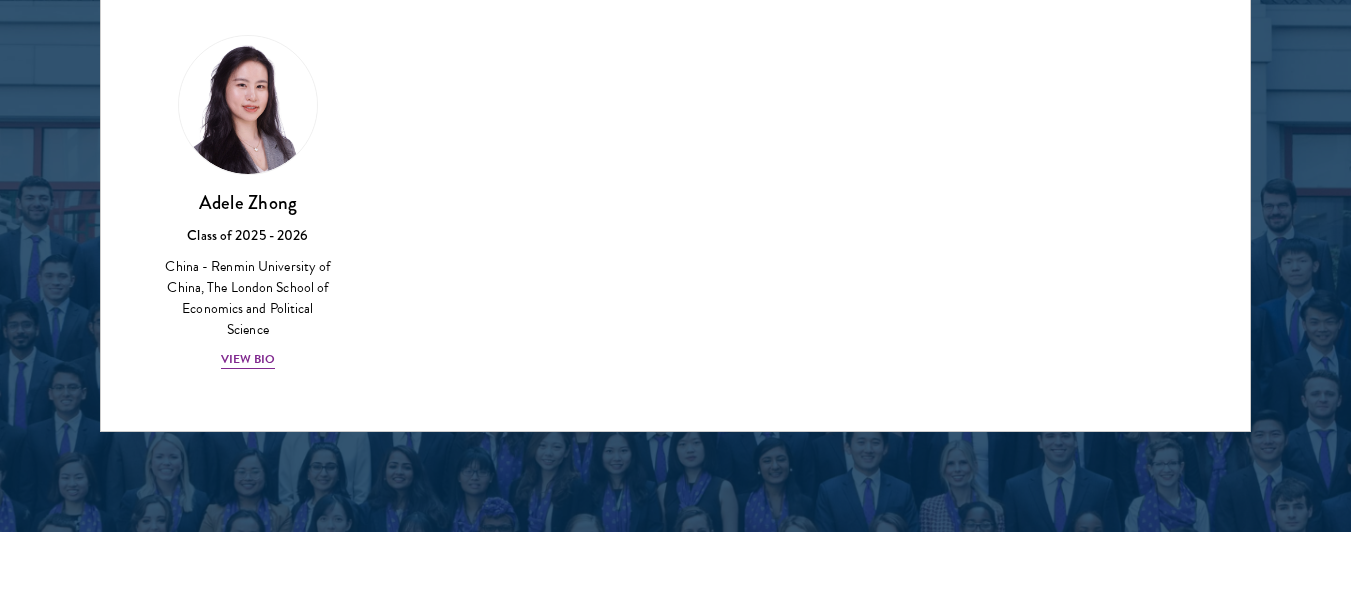 click on "[FIRST] [LAST]
Class of 2025 - 2026
[COUNTRY] - [UNIVERSITY], [UNIVERSITY]
View Bio" at bounding box center [248, 203] 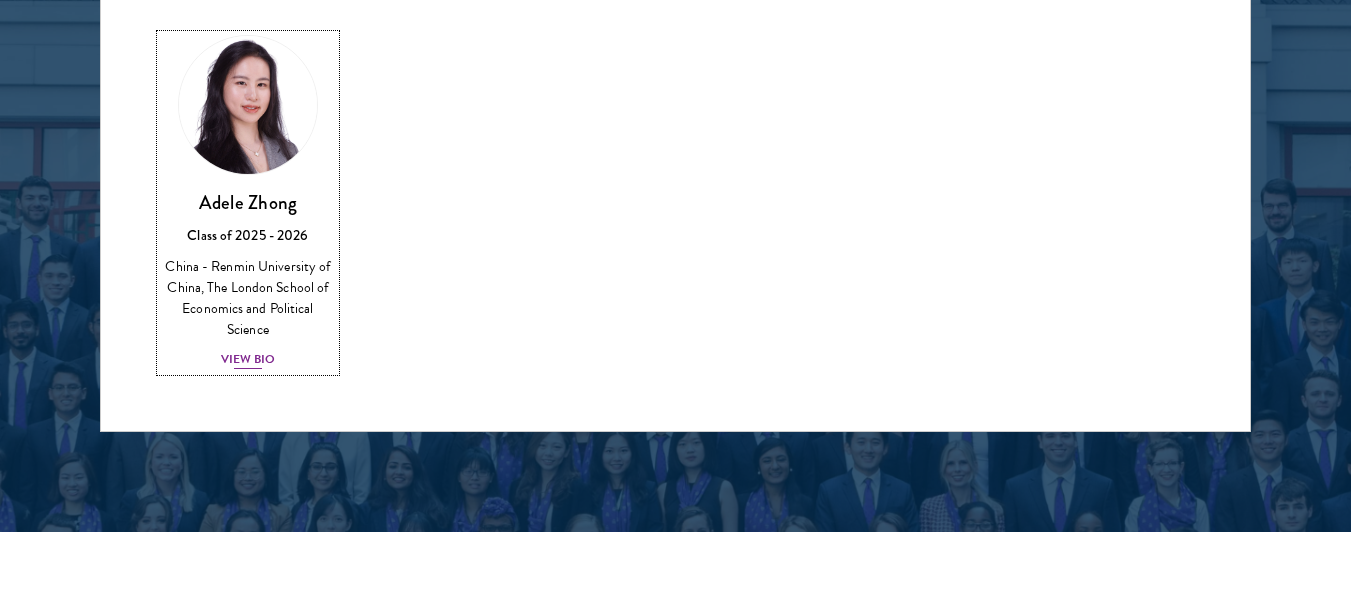 click on "View Bio" at bounding box center [248, 359] 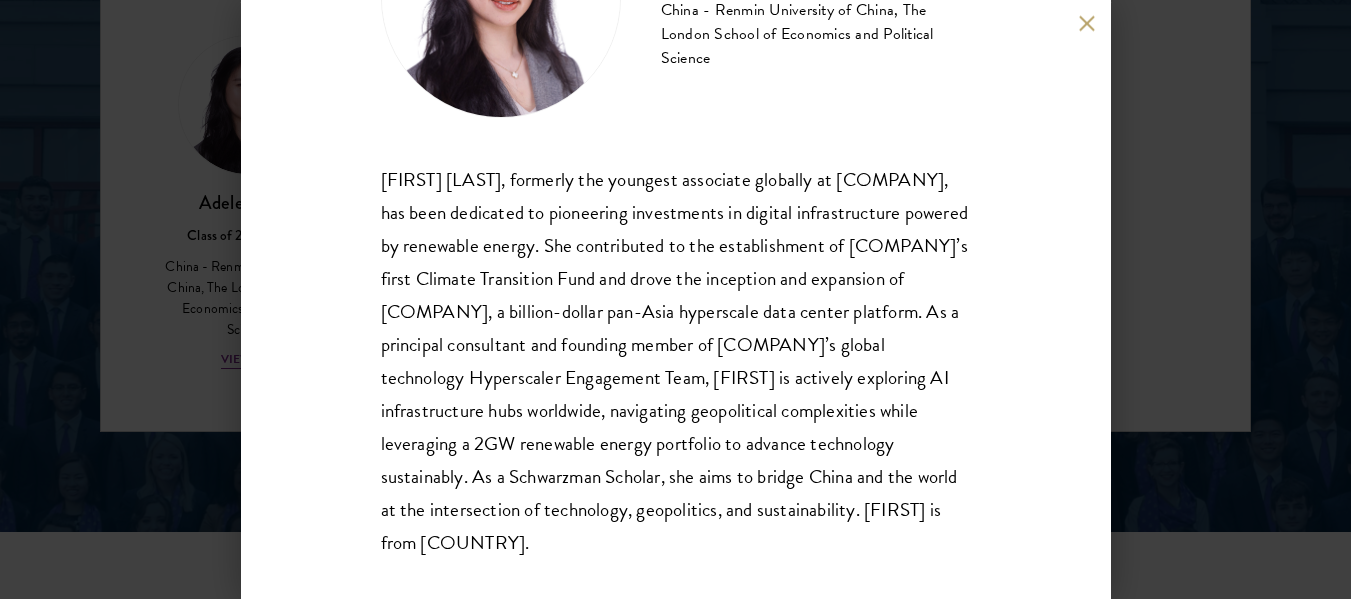 scroll, scrollTop: 202, scrollLeft: 0, axis: vertical 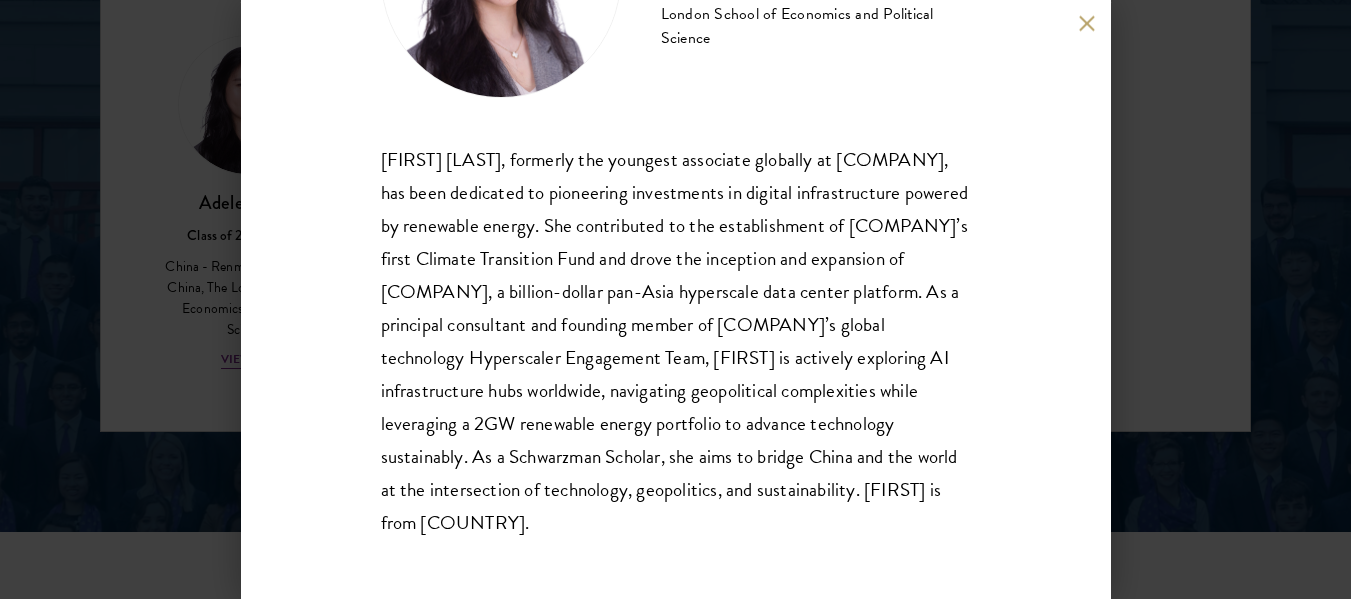 click at bounding box center [1087, 23] 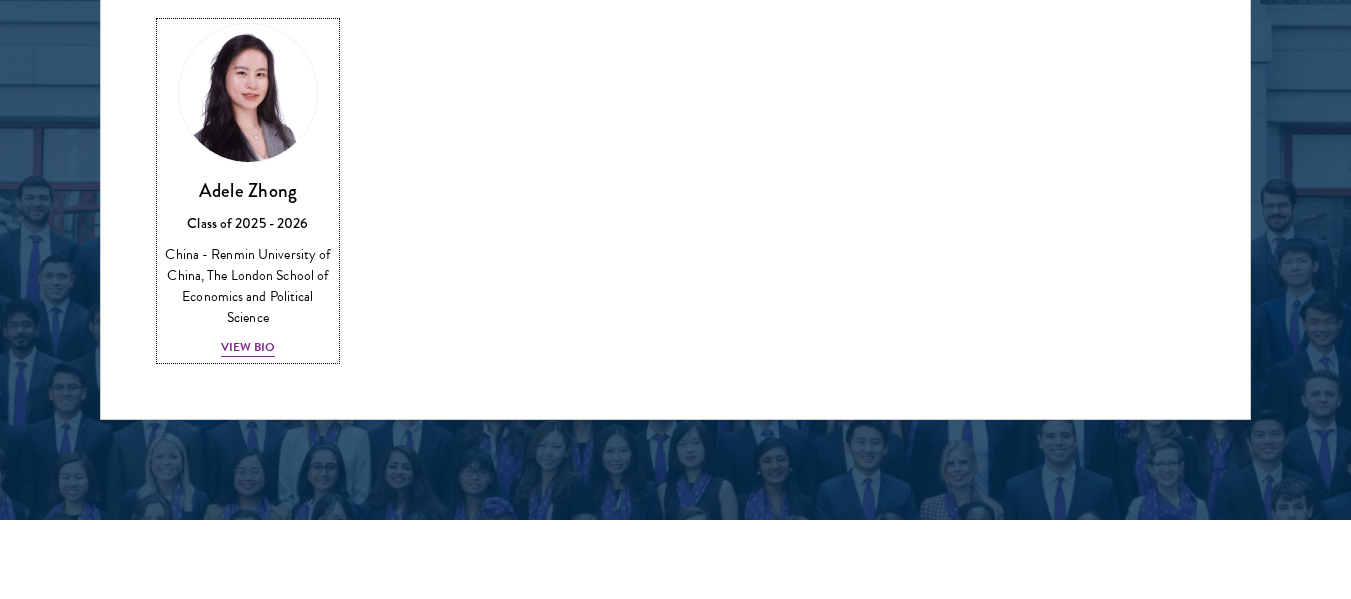 scroll, scrollTop: 2818, scrollLeft: 0, axis: vertical 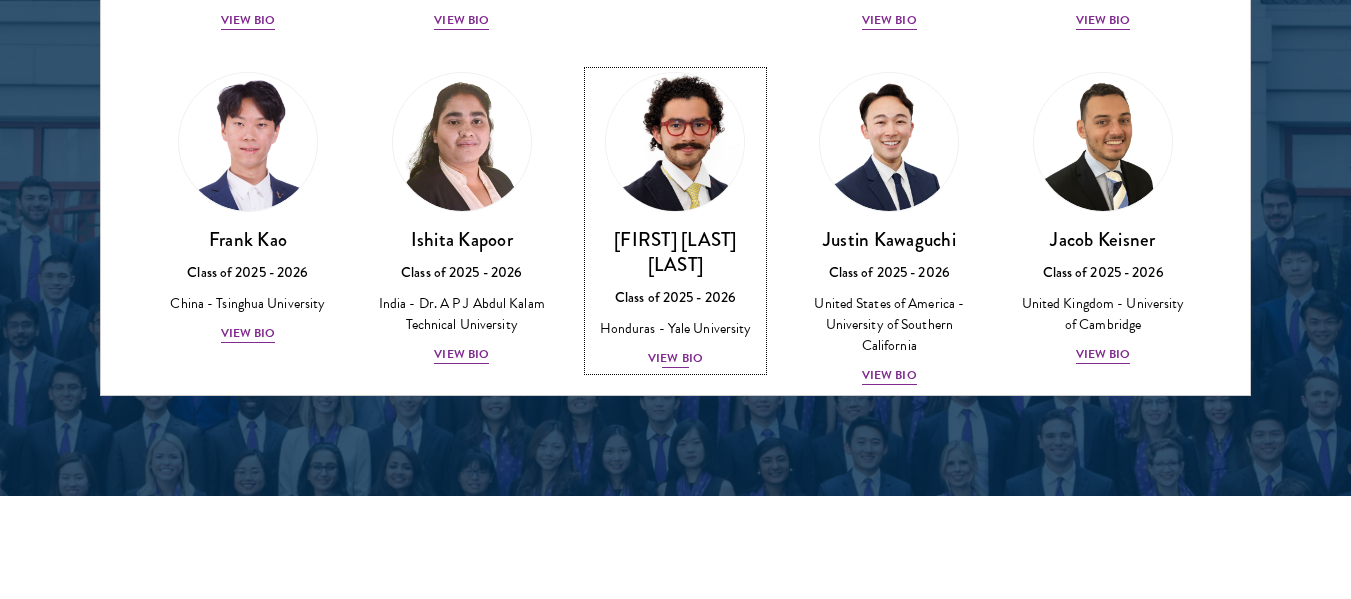 click on "View Bio" at bounding box center [675, 358] 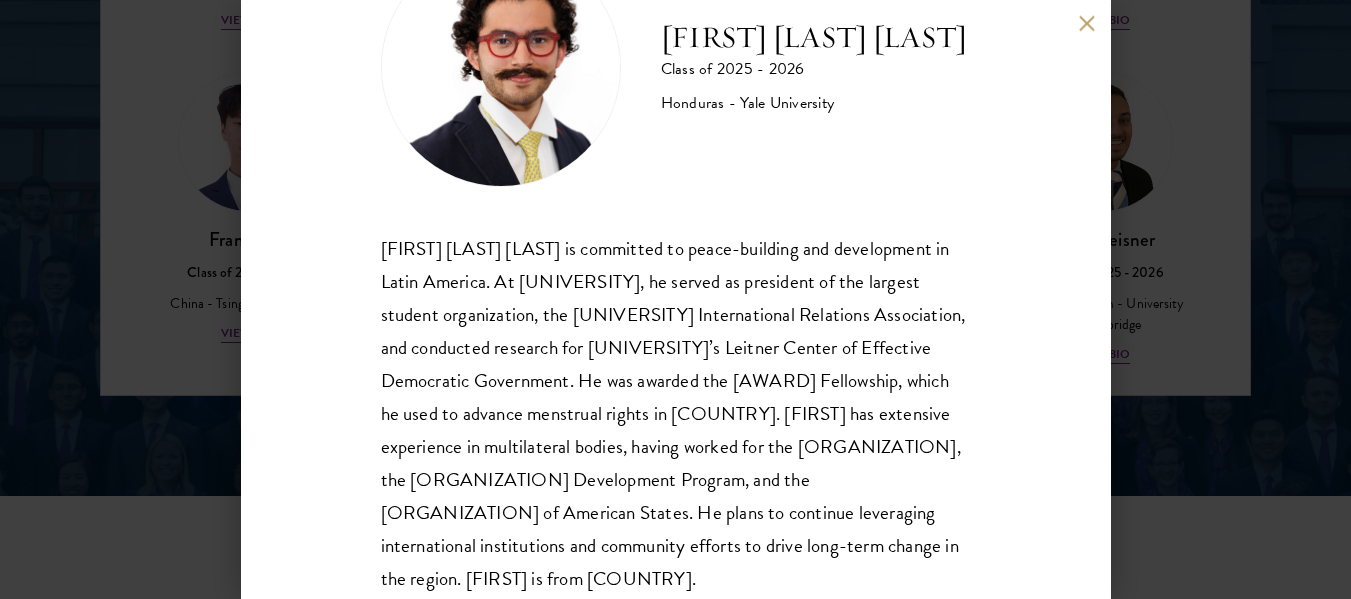 scroll, scrollTop: 0, scrollLeft: 0, axis: both 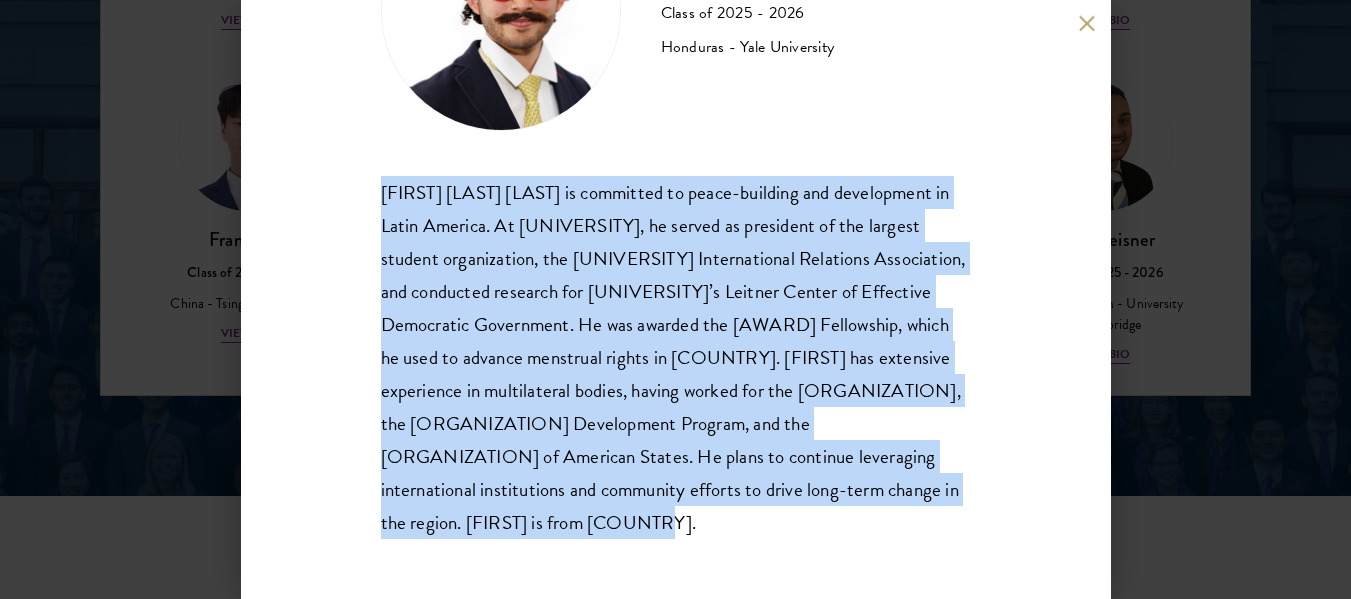 drag, startPoint x: 381, startPoint y: 193, endPoint x: 530, endPoint y: 558, distance: 394.24103 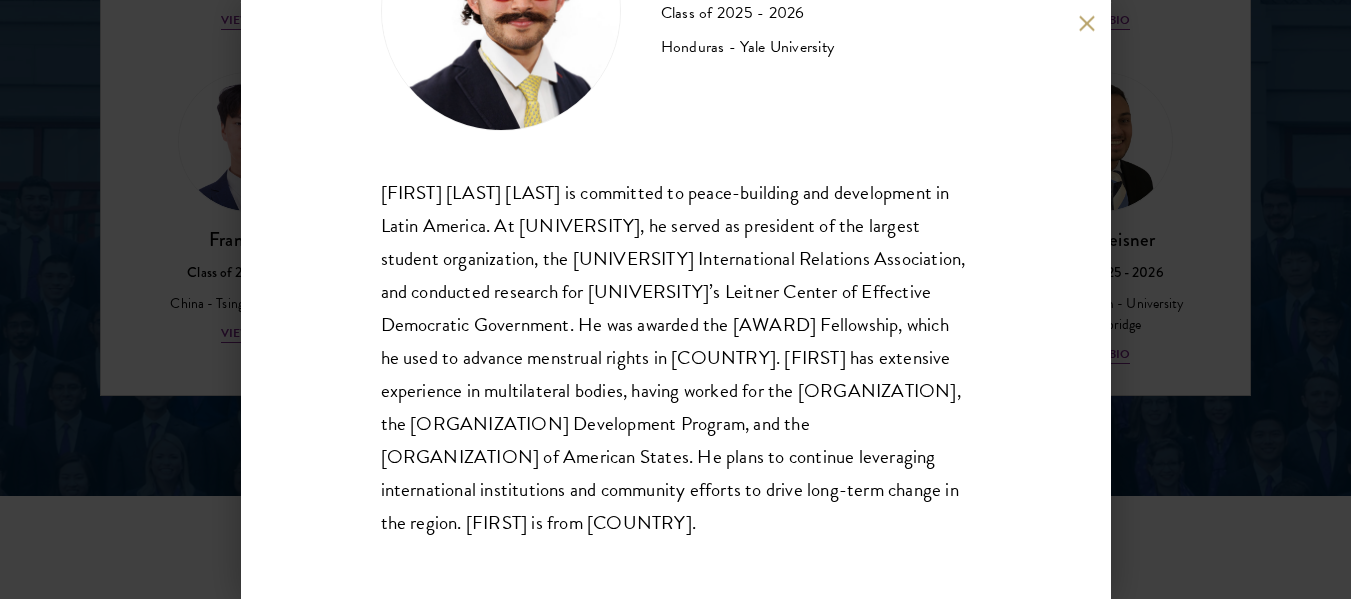 click on "[FIRST] [LAST] [LAST] is committed to peace-building and development in Latin America. At [UNIVERSITY], he served as president of the largest student organization, the [UNIVERSITY] International Relations Association, and conducted research for [UNIVERSITY]’s Leitner Center of Effective Democratic Government. He was awarded the [AWARD] Fellowship, which he used to advance menstrual rights in [COUNTRY]. [FIRST] has extensive experience in multilateral bodies, having worked for the [ORGANIZATION], the [ORGANIZATION] Development Program, and the [ORGANIZATION] of American States. He plans to continue leveraging international institutions and community efforts to drive long-term change in the region. [FIRST] is from [COUNTRY]." at bounding box center [676, 299] 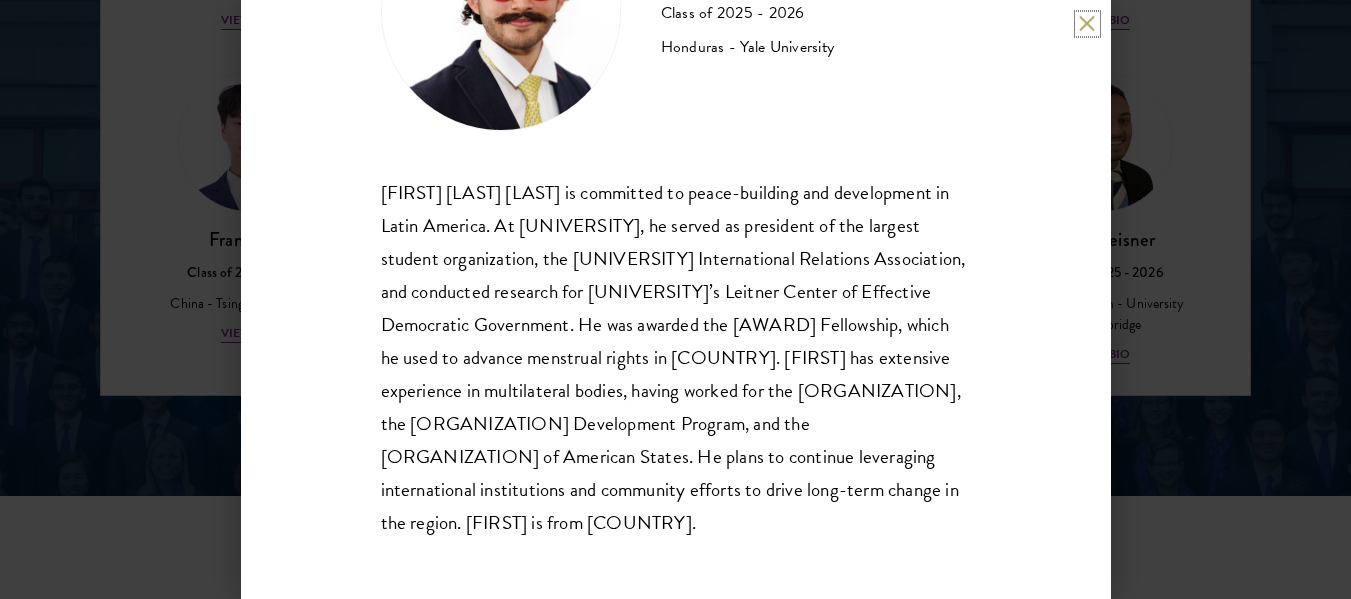 click at bounding box center (1087, 23) 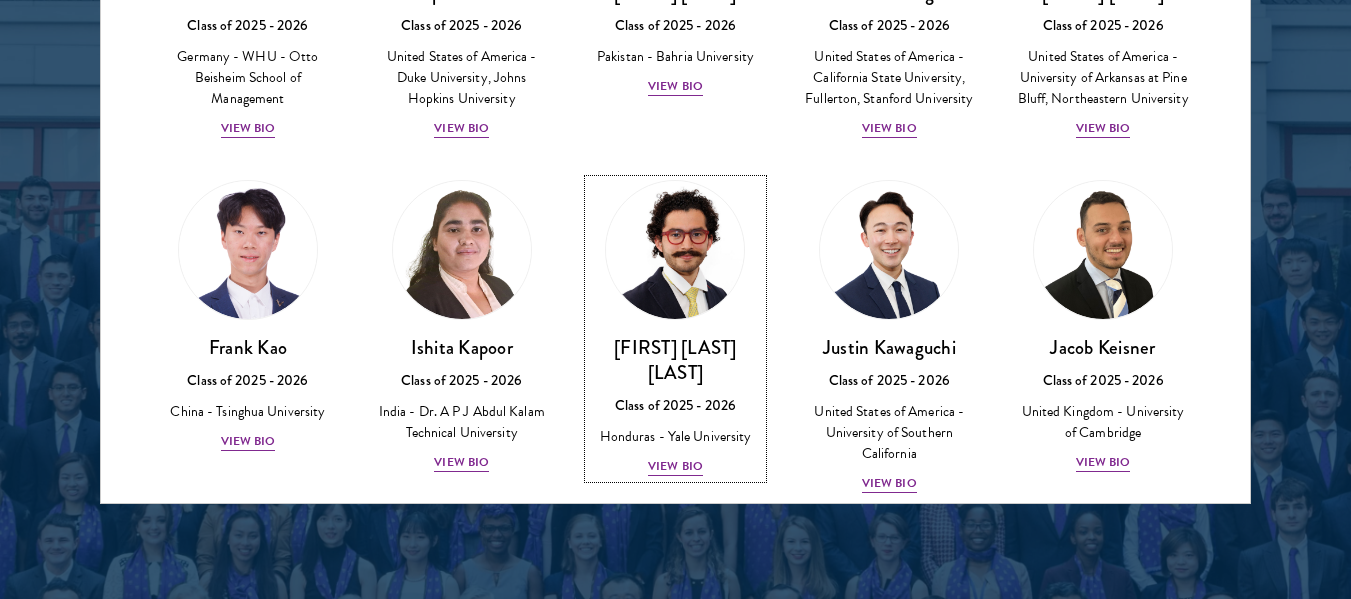 scroll, scrollTop: 2734, scrollLeft: 0, axis: vertical 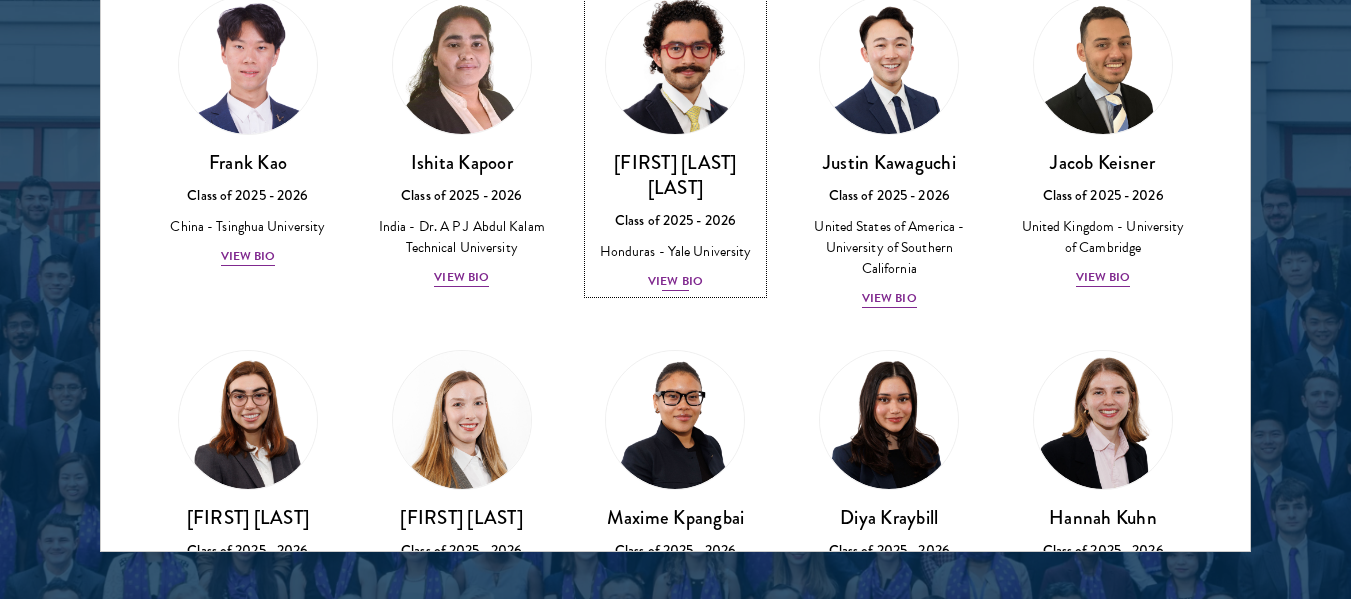 click on "View Bio" at bounding box center [675, 281] 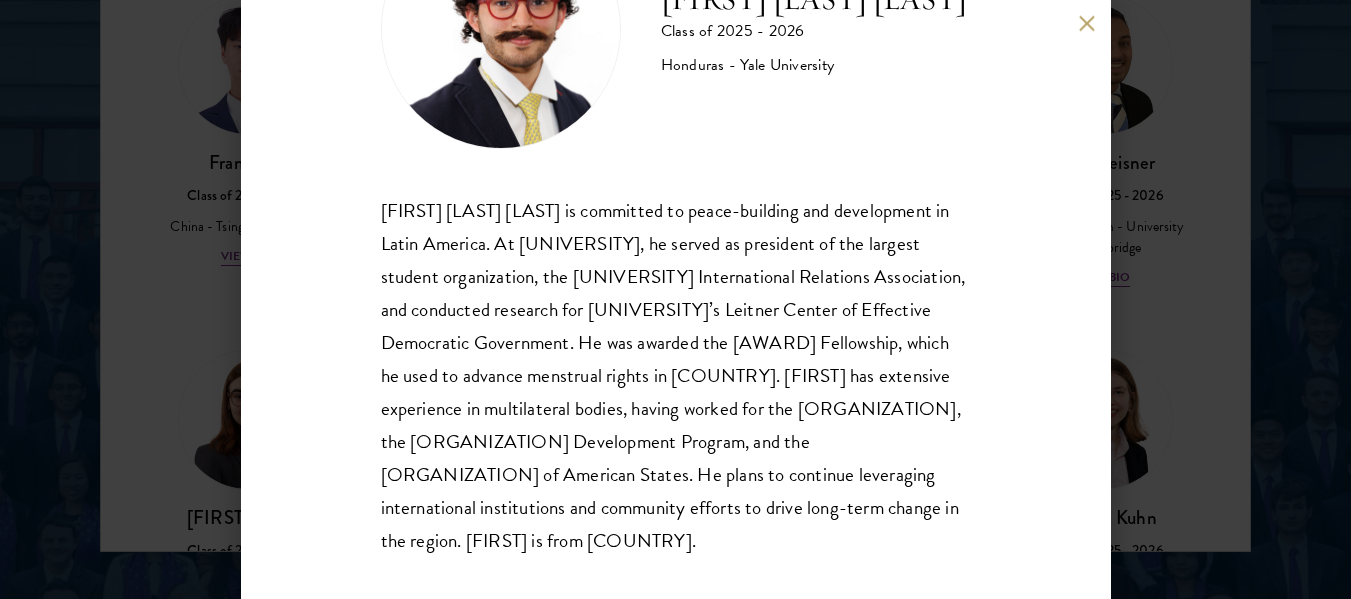 scroll, scrollTop: 169, scrollLeft: 0, axis: vertical 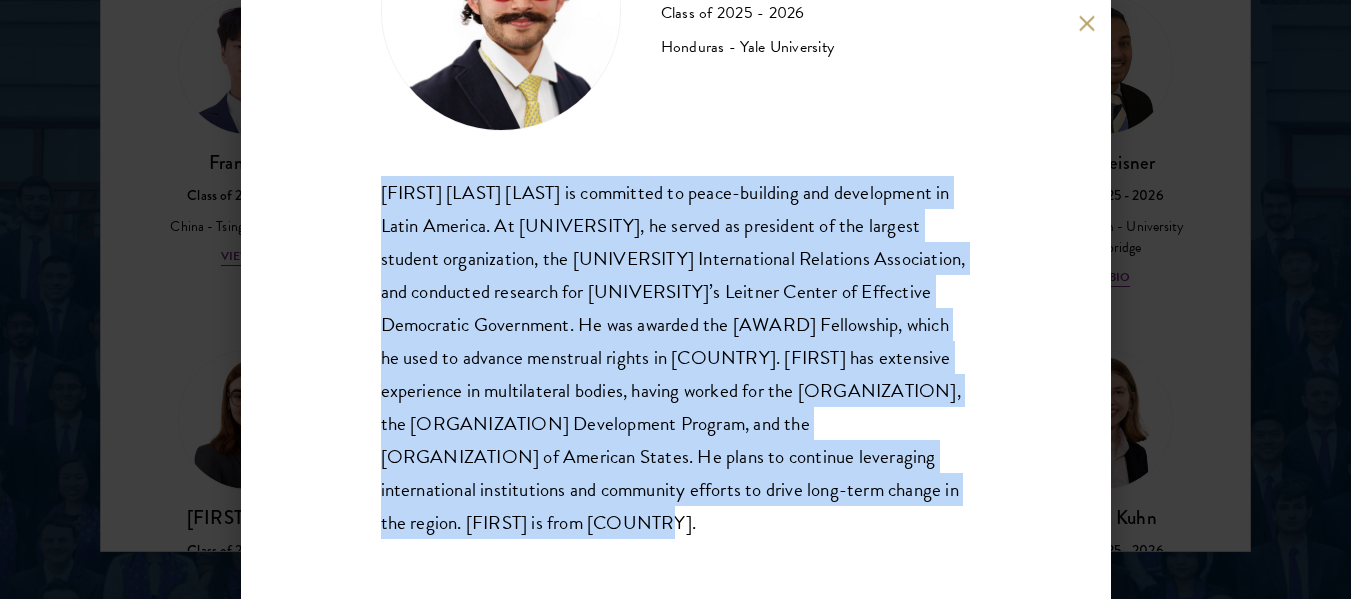 drag, startPoint x: 379, startPoint y: 180, endPoint x: 501, endPoint y: 529, distance: 369.70935 